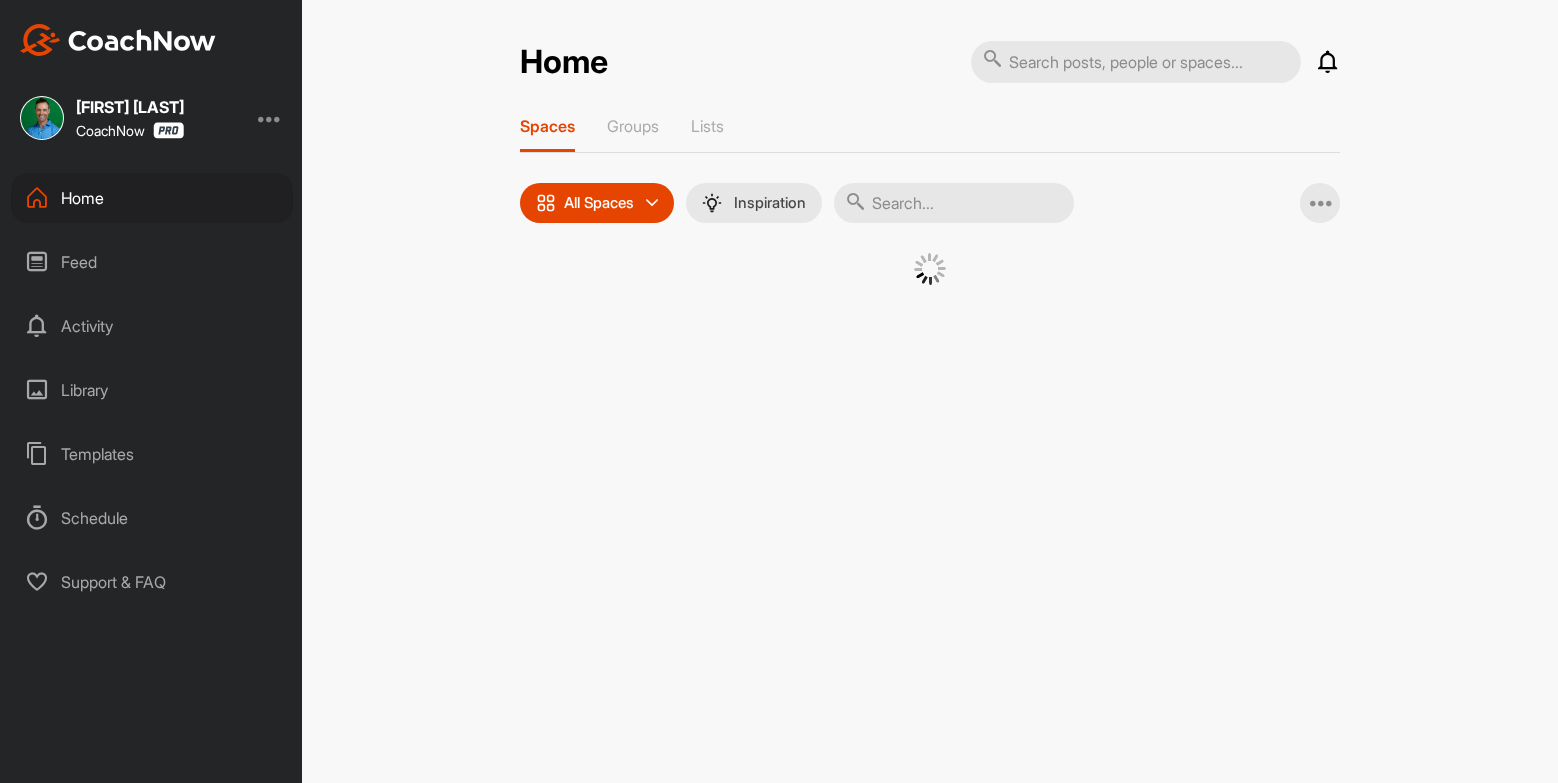 scroll, scrollTop: 0, scrollLeft: 0, axis: both 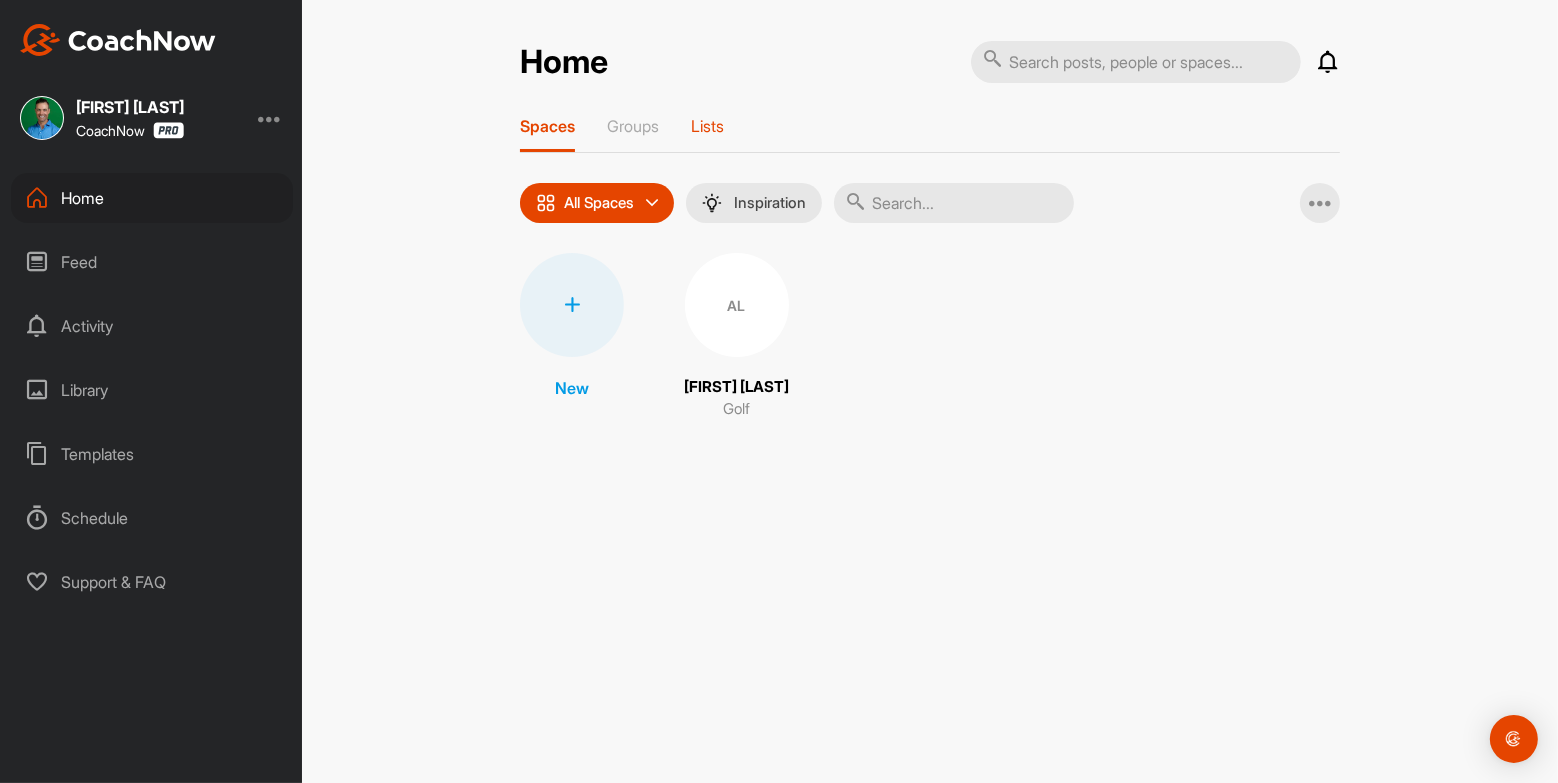 click on "Lists" at bounding box center (707, 126) 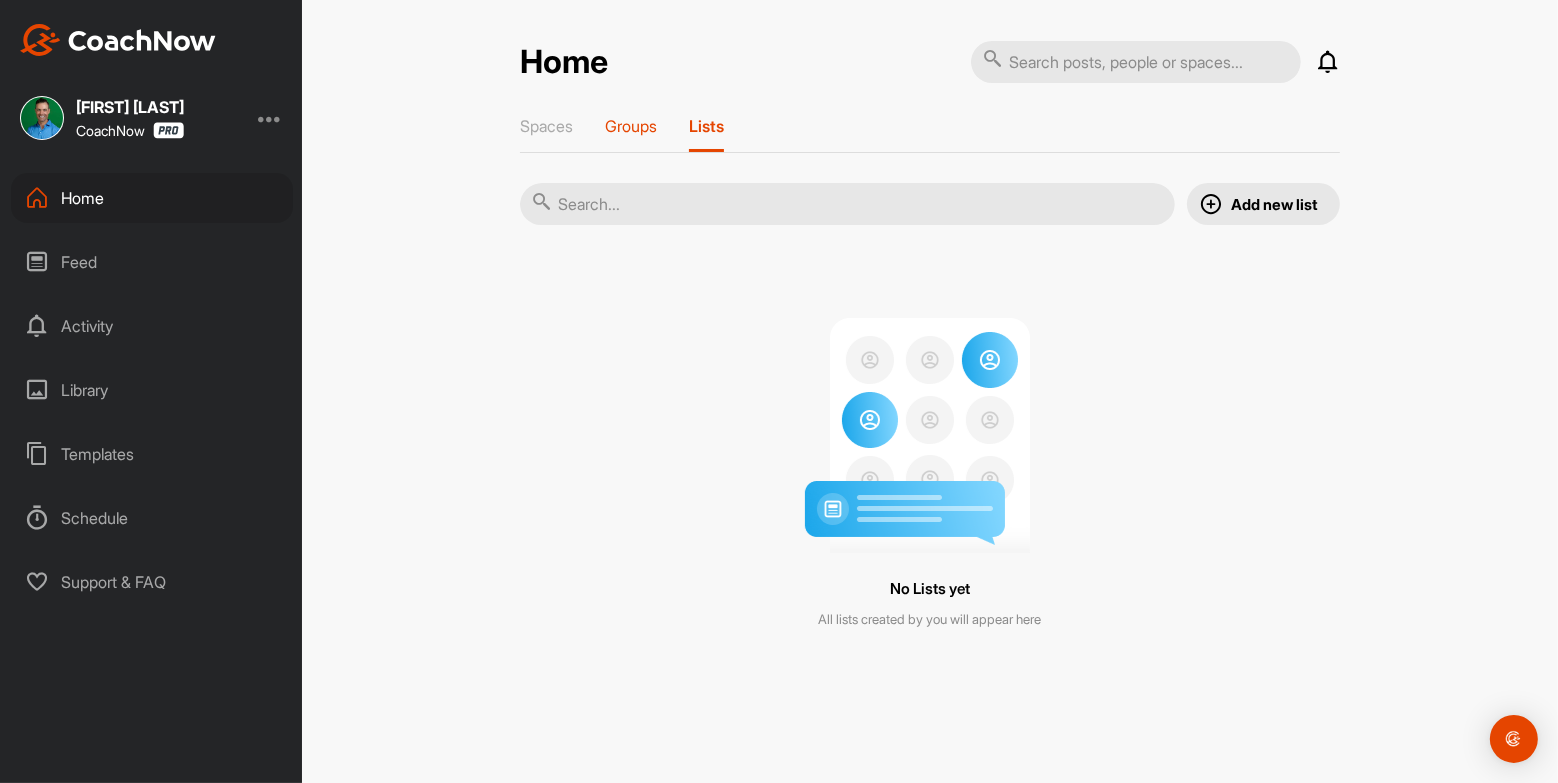 click on "Groups" at bounding box center [631, 126] 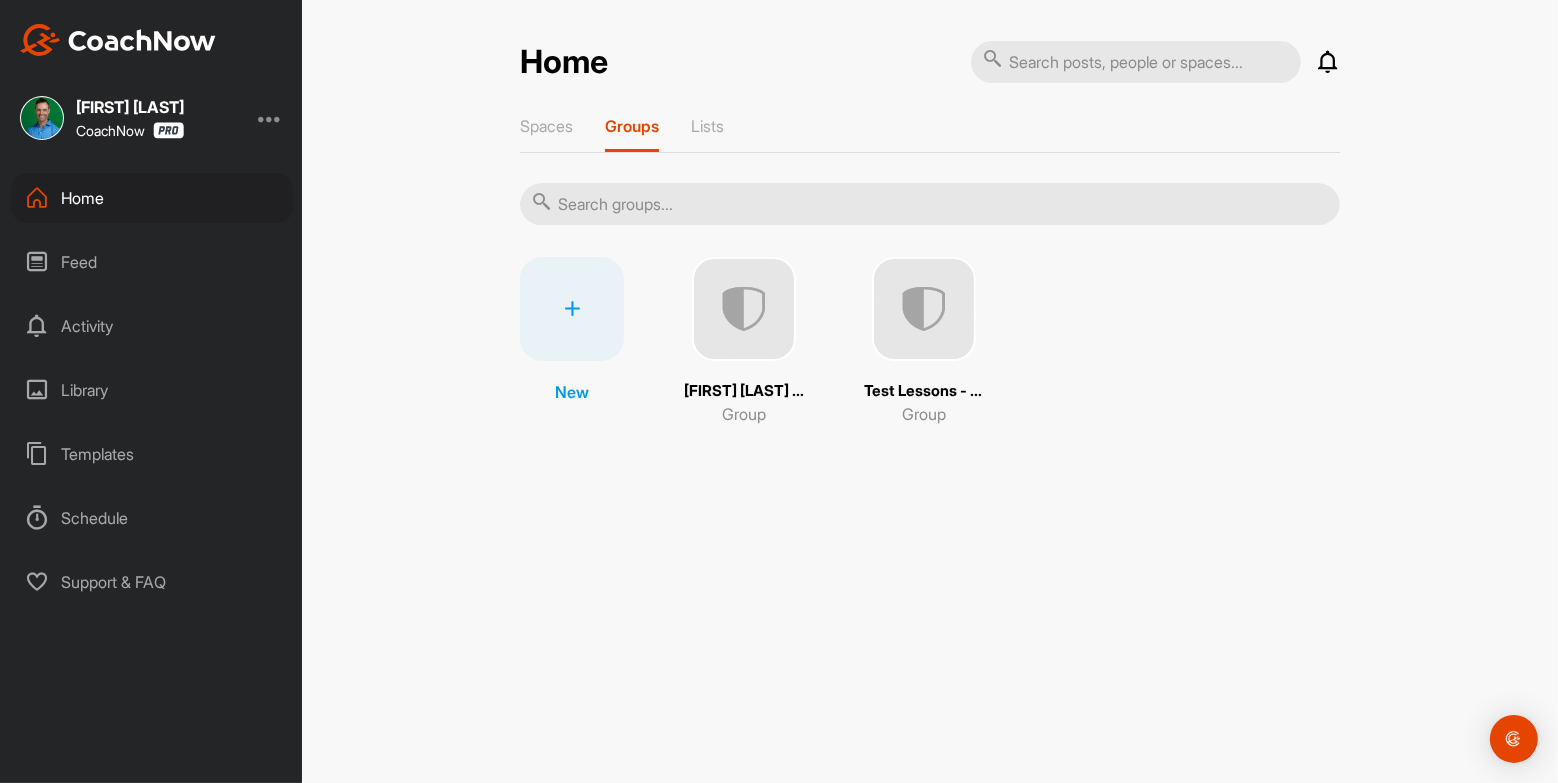 click at bounding box center [924, 309] 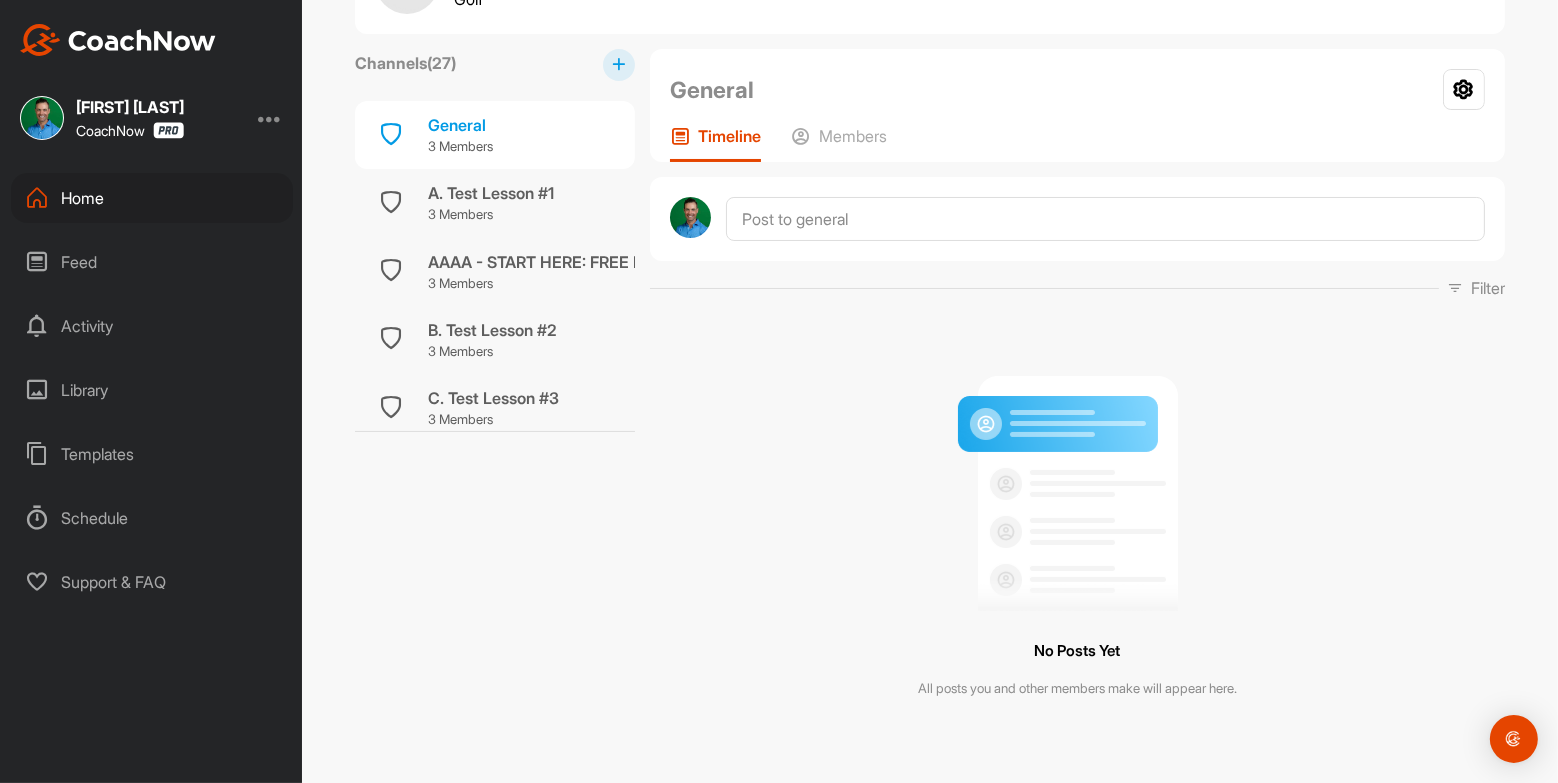 scroll, scrollTop: 116, scrollLeft: 0, axis: vertical 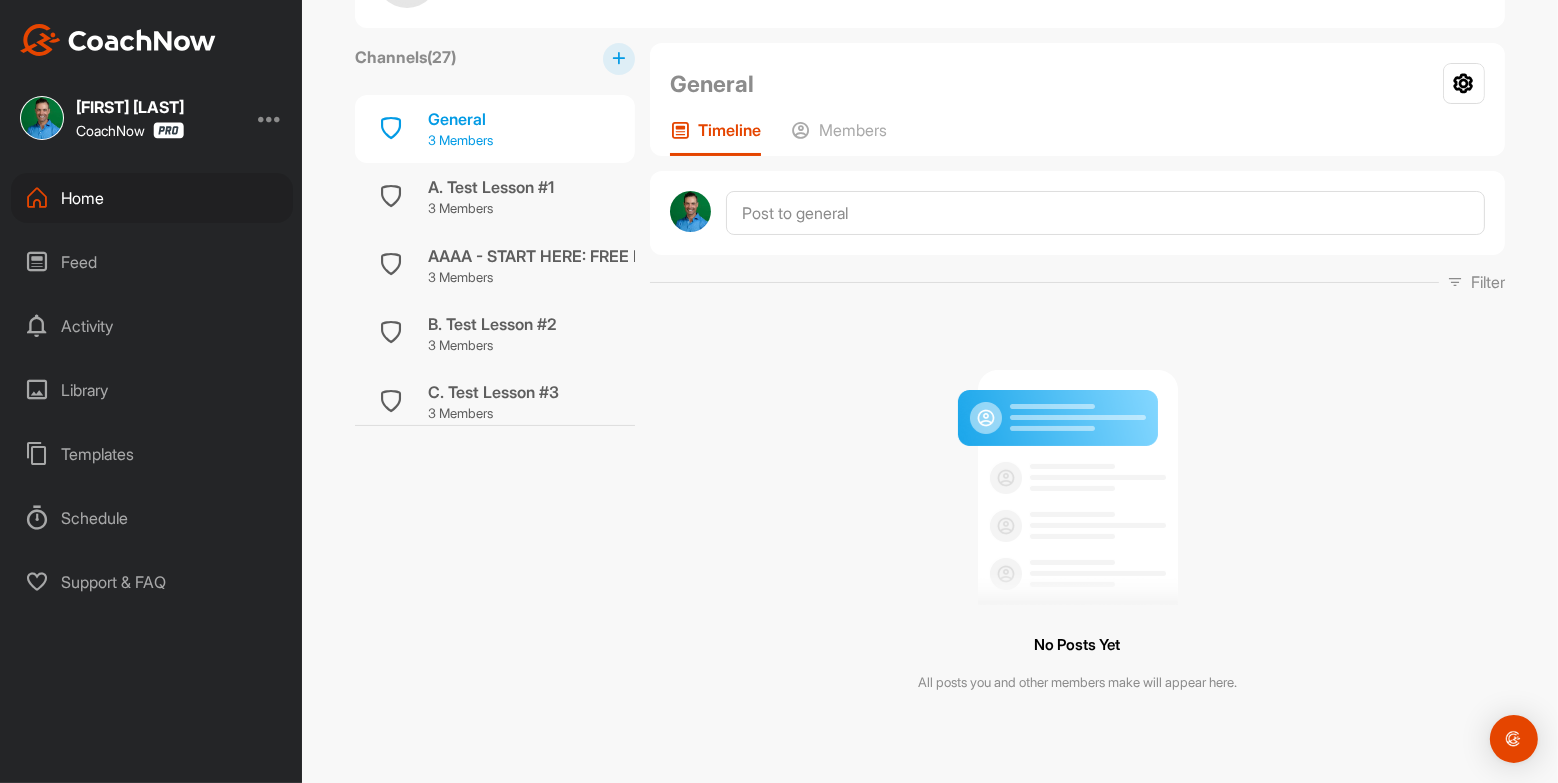 click on "General 3 Members" at bounding box center [495, 129] 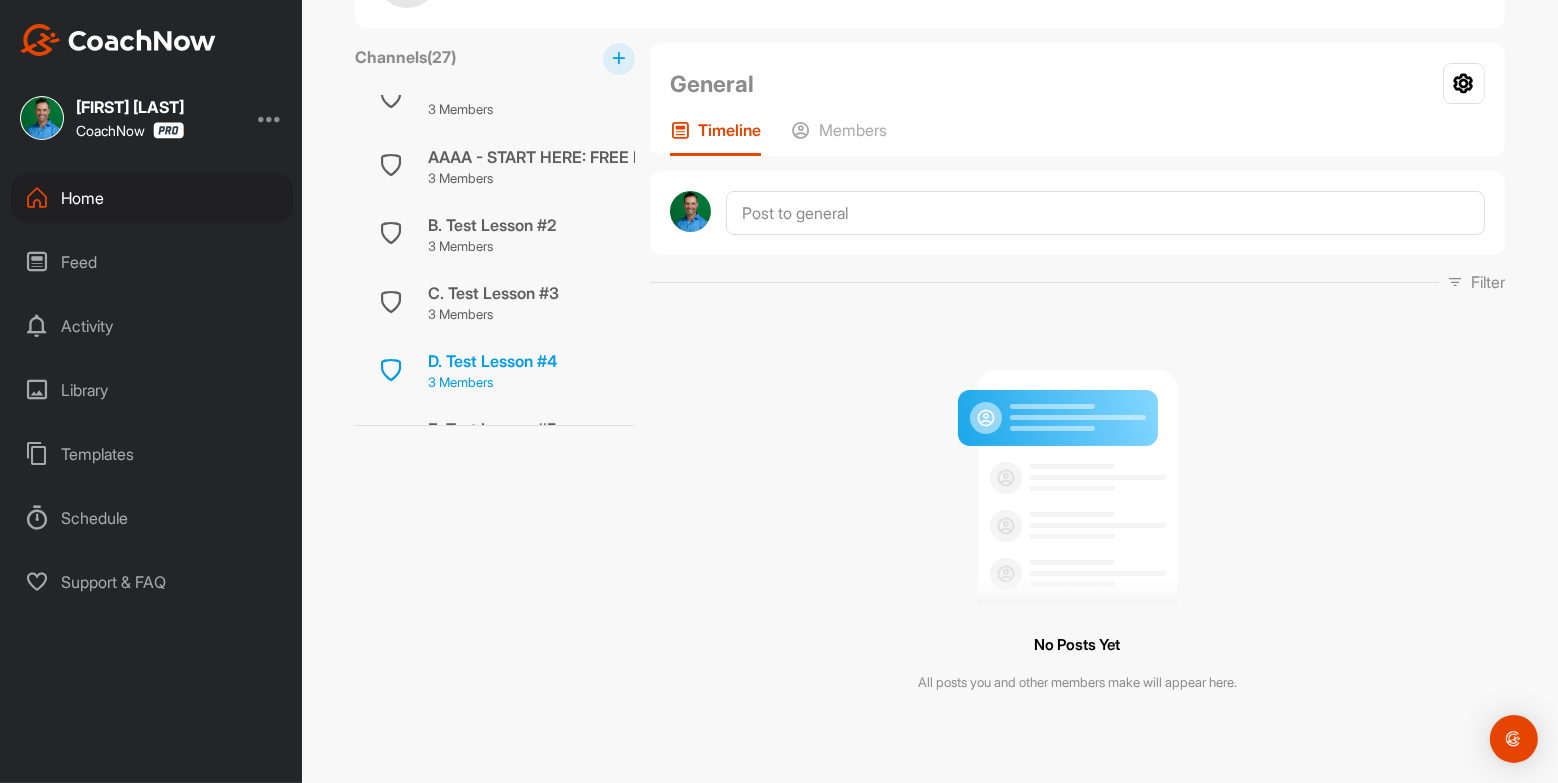 scroll, scrollTop: 272, scrollLeft: 0, axis: vertical 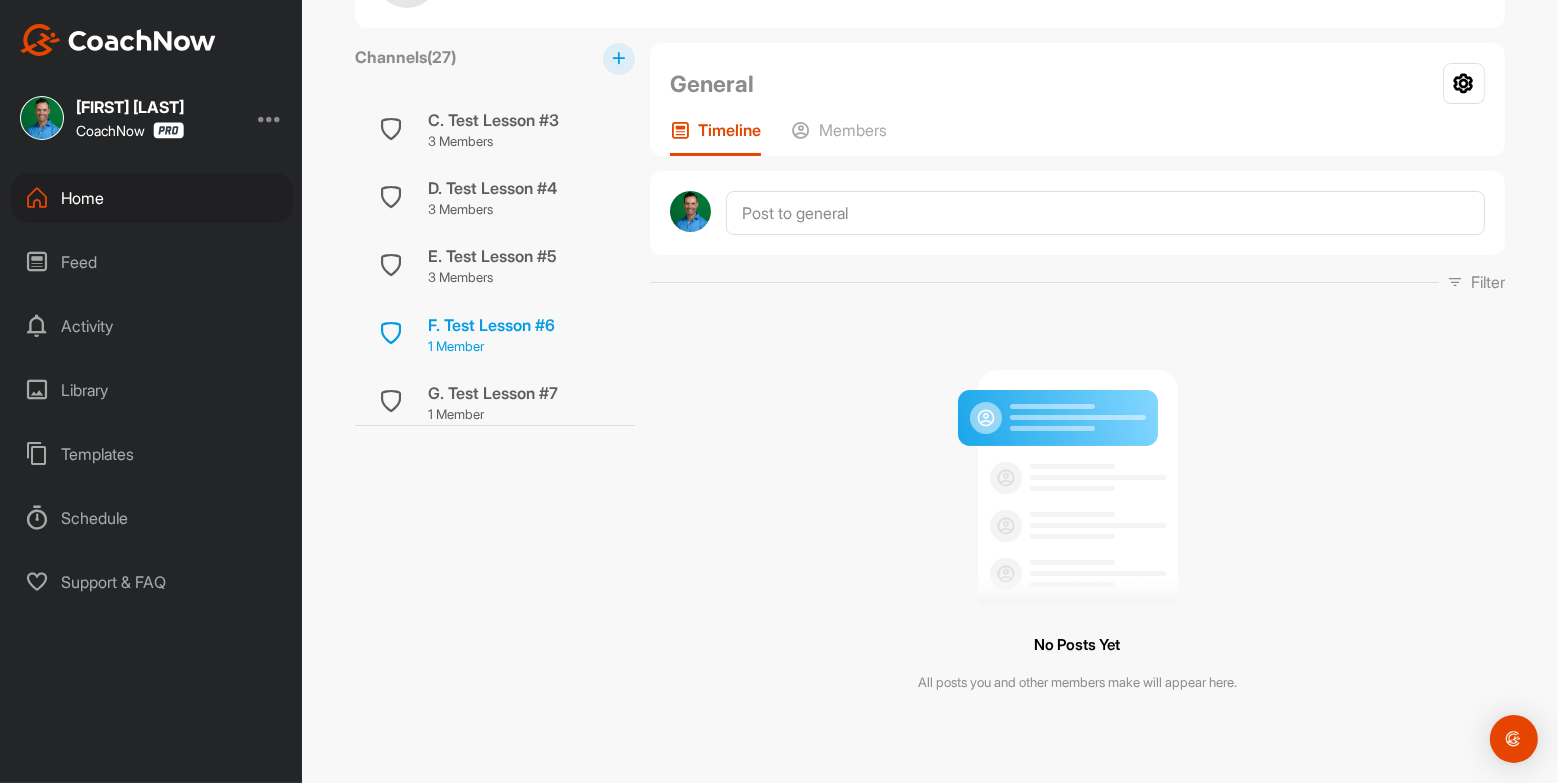 click on "1 Member" at bounding box center (491, 347) 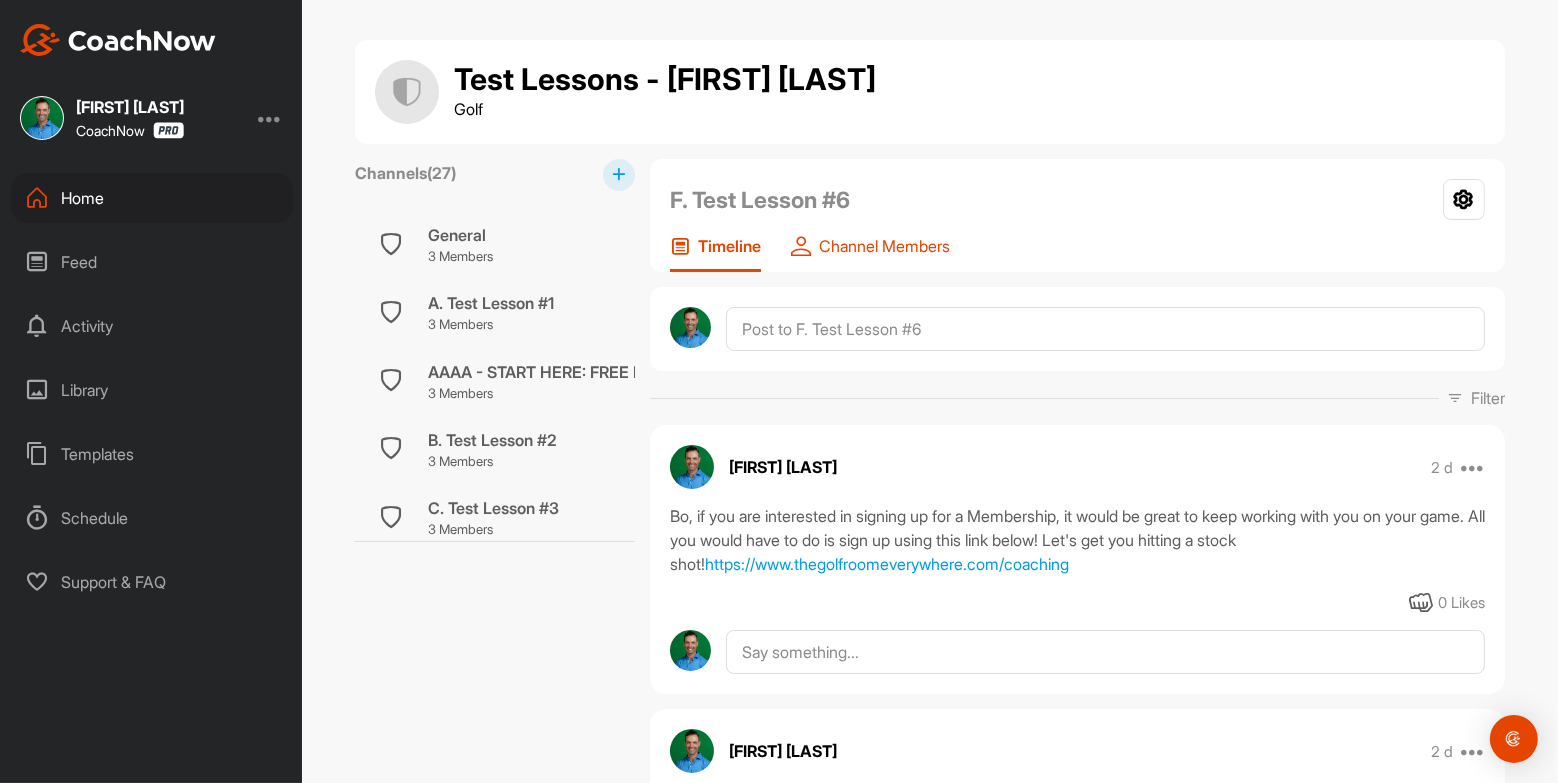 click on "Channel Members" at bounding box center [884, 246] 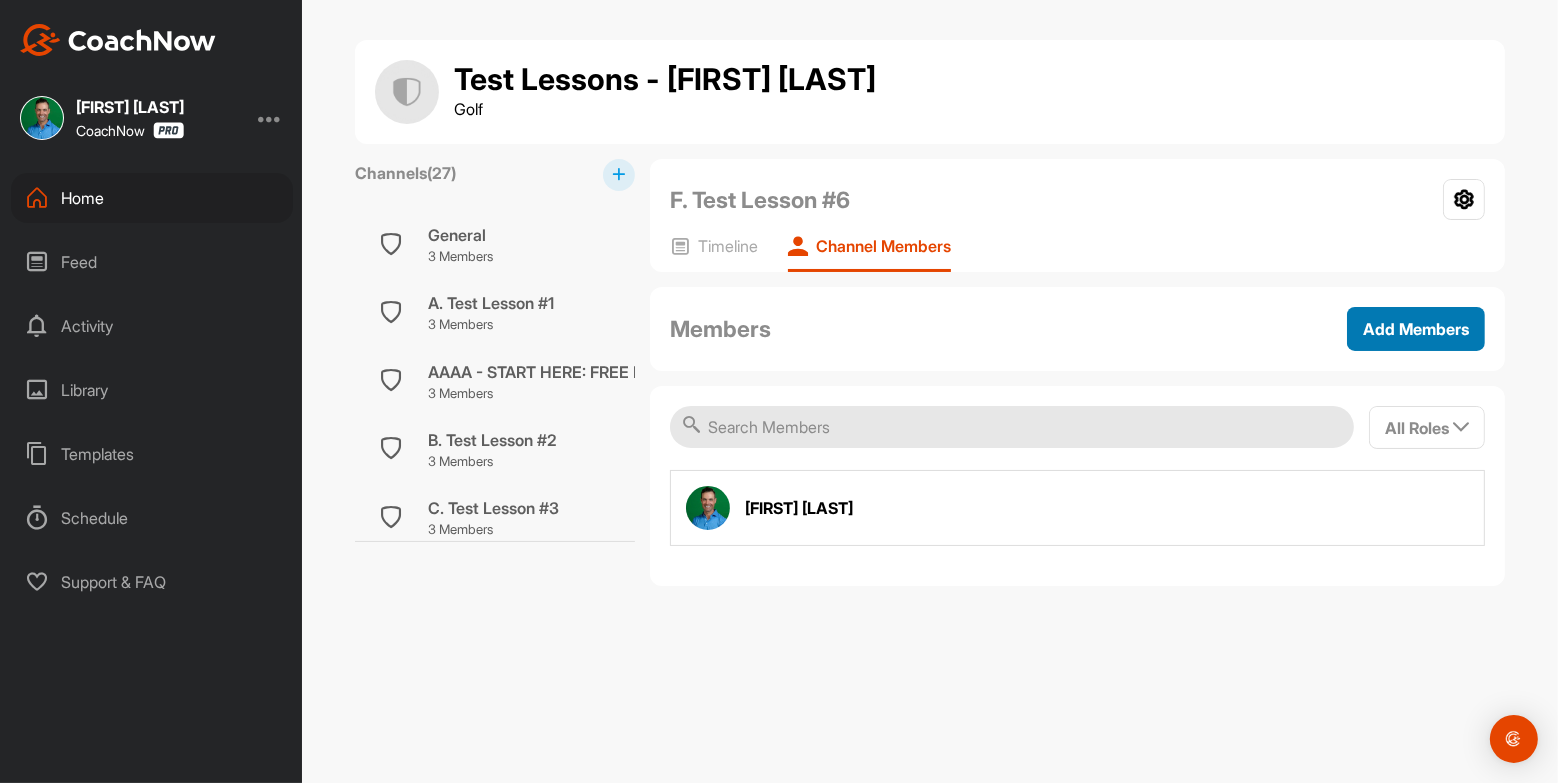 click on "Add Members" at bounding box center (1416, 329) 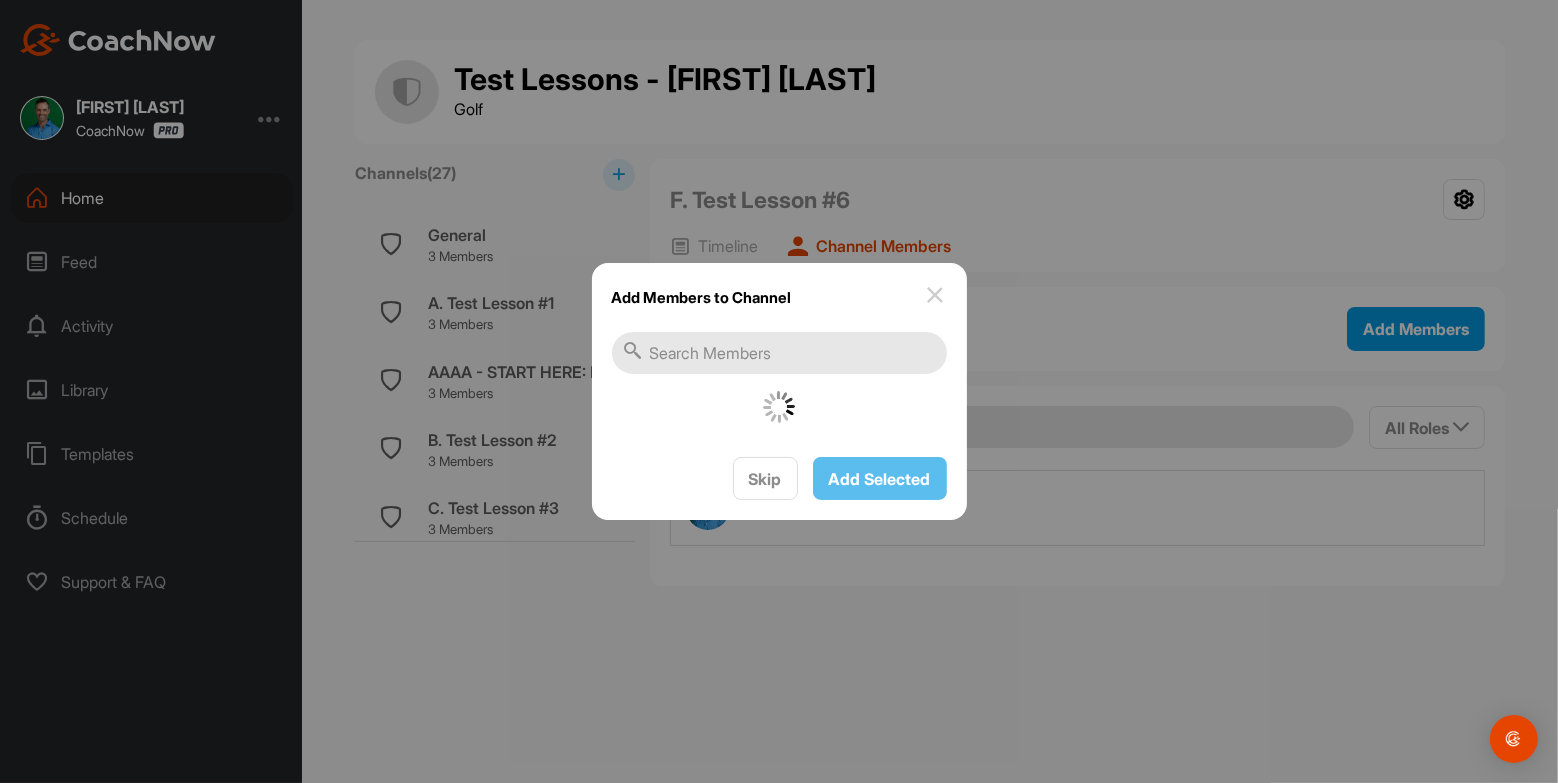 click at bounding box center [779, 353] 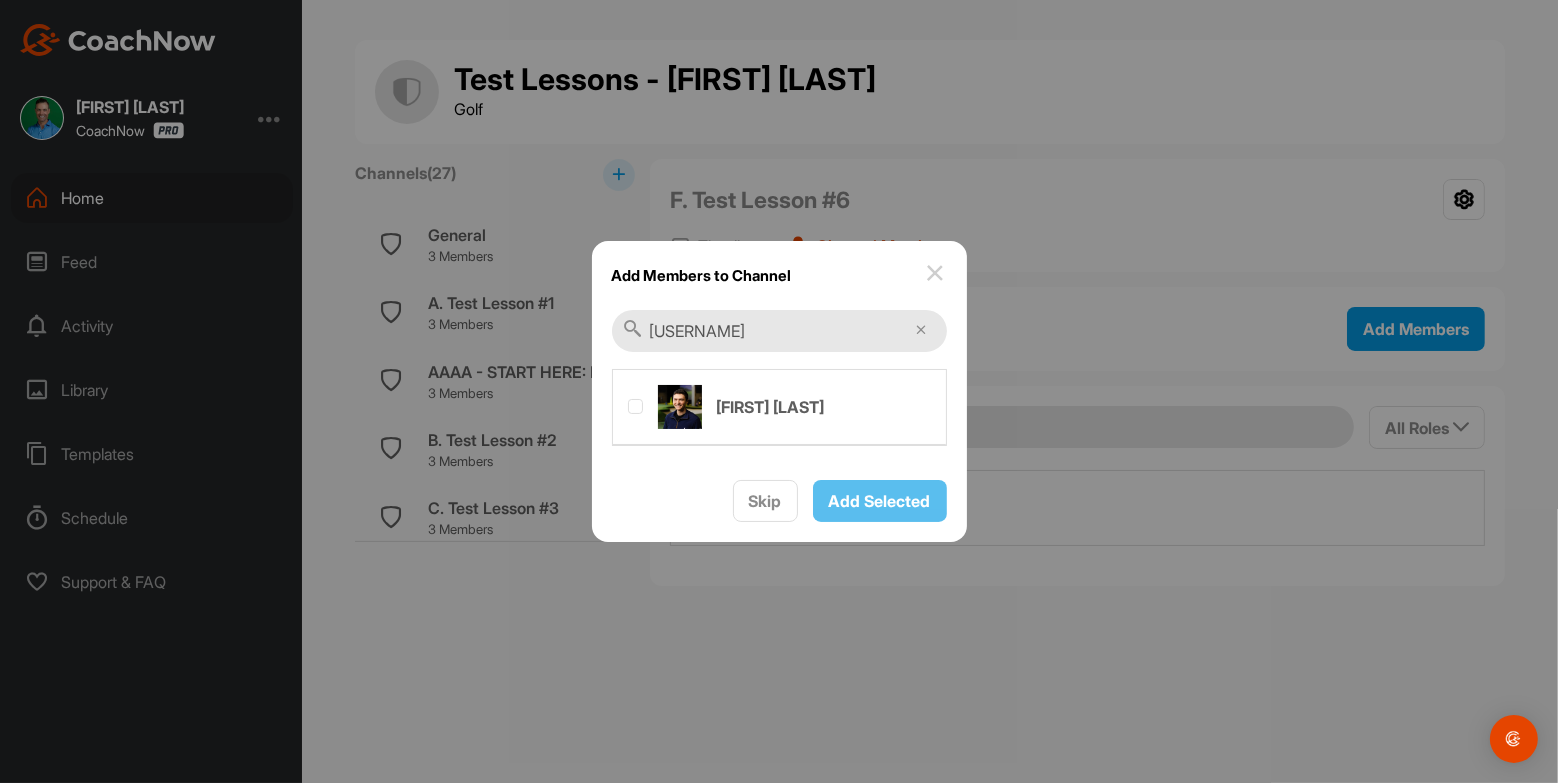 type on "[FIRST] [LAST]" 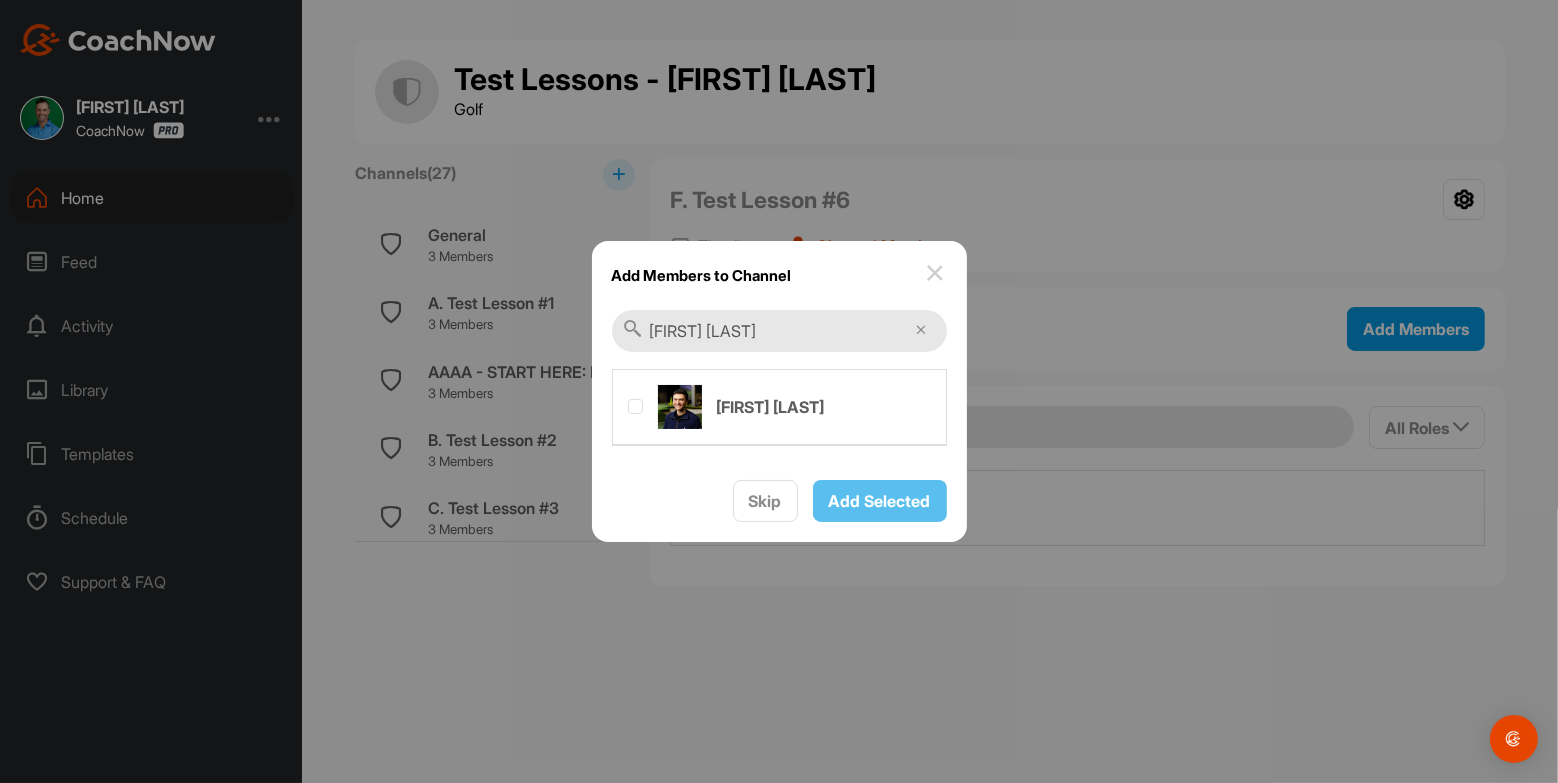 click at bounding box center (779, 405) 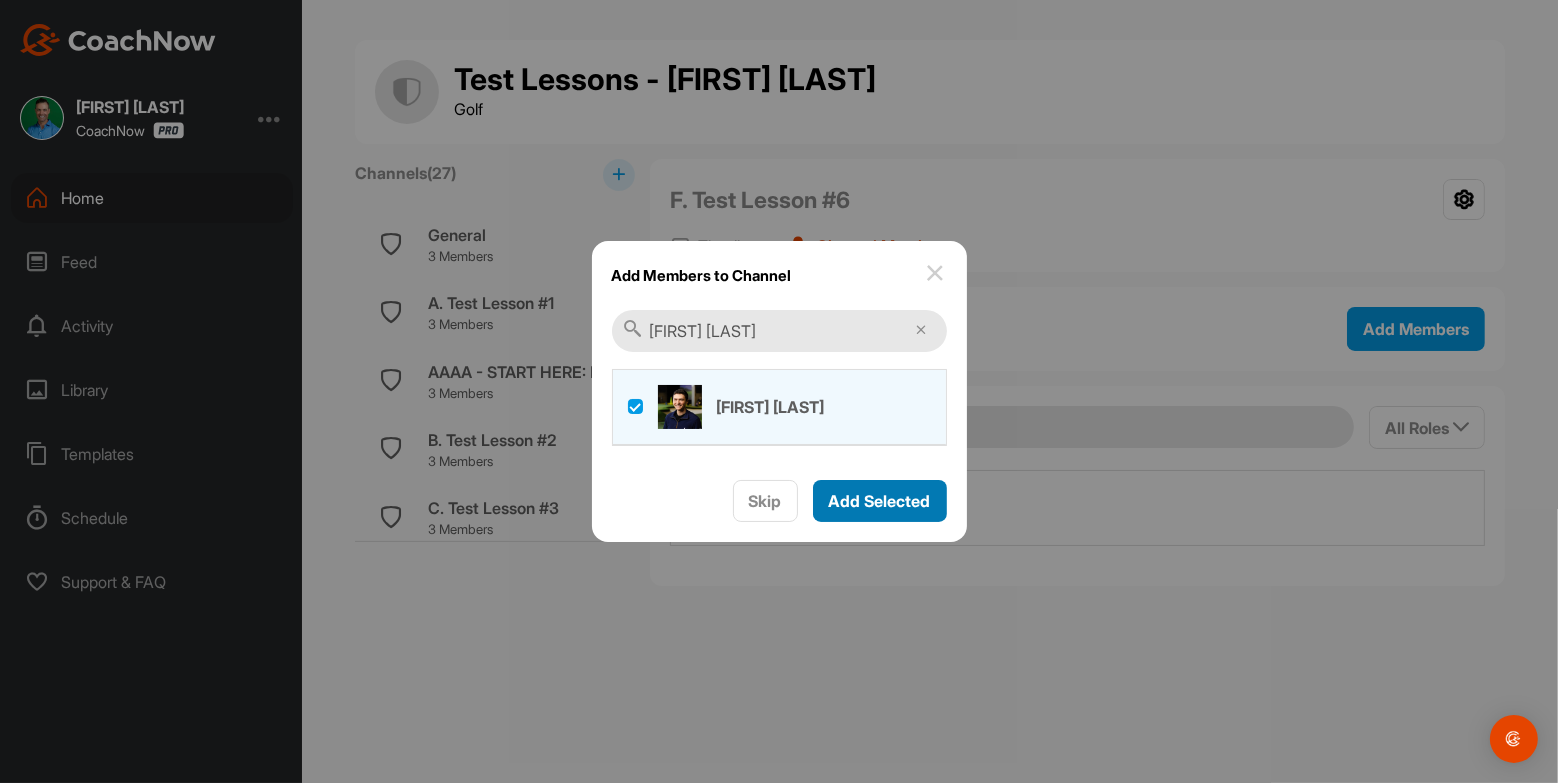 click on "Add Selected" at bounding box center (880, 501) 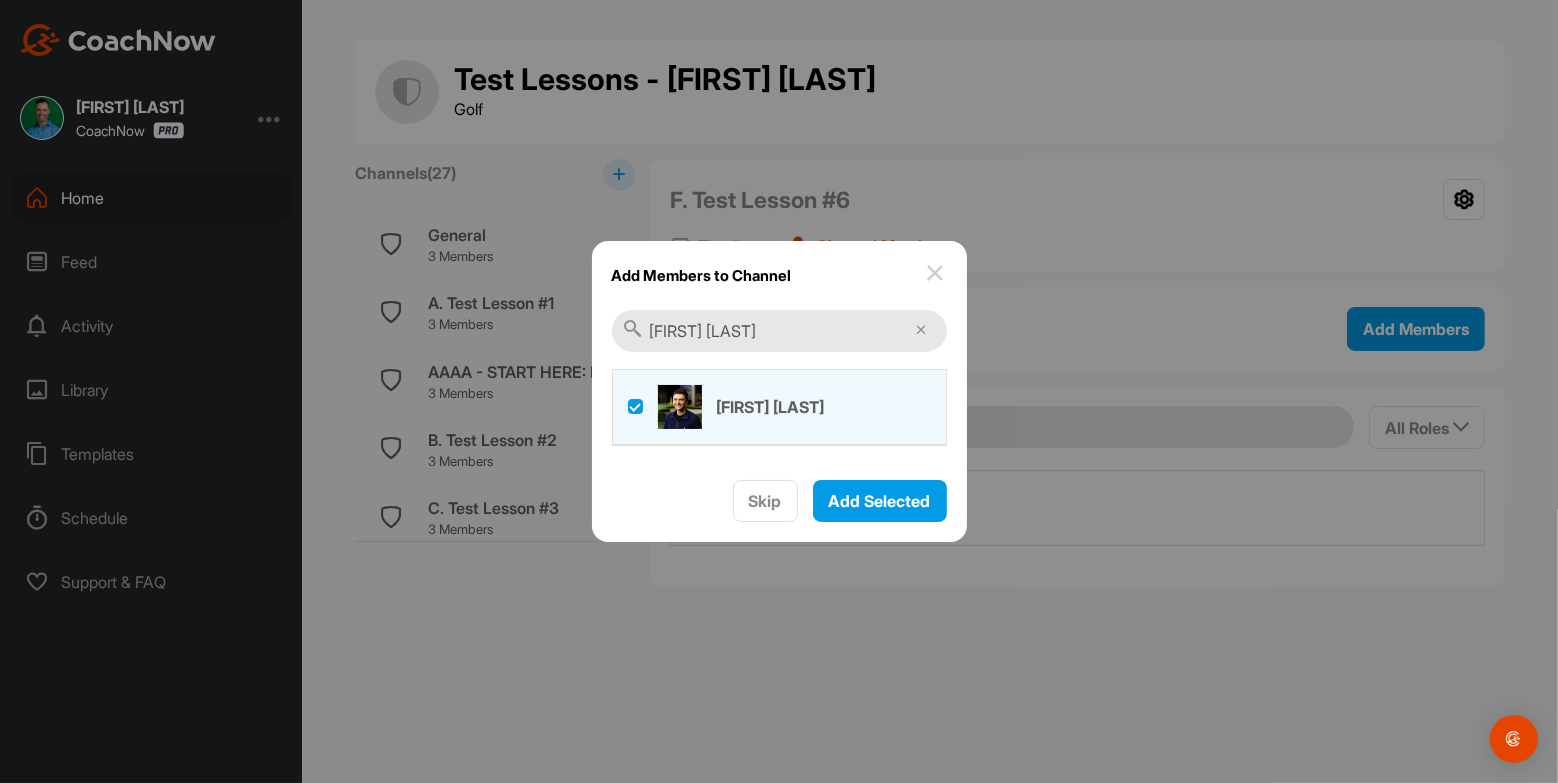 click on "[FIRST] [LAST]" at bounding box center [799, 508] 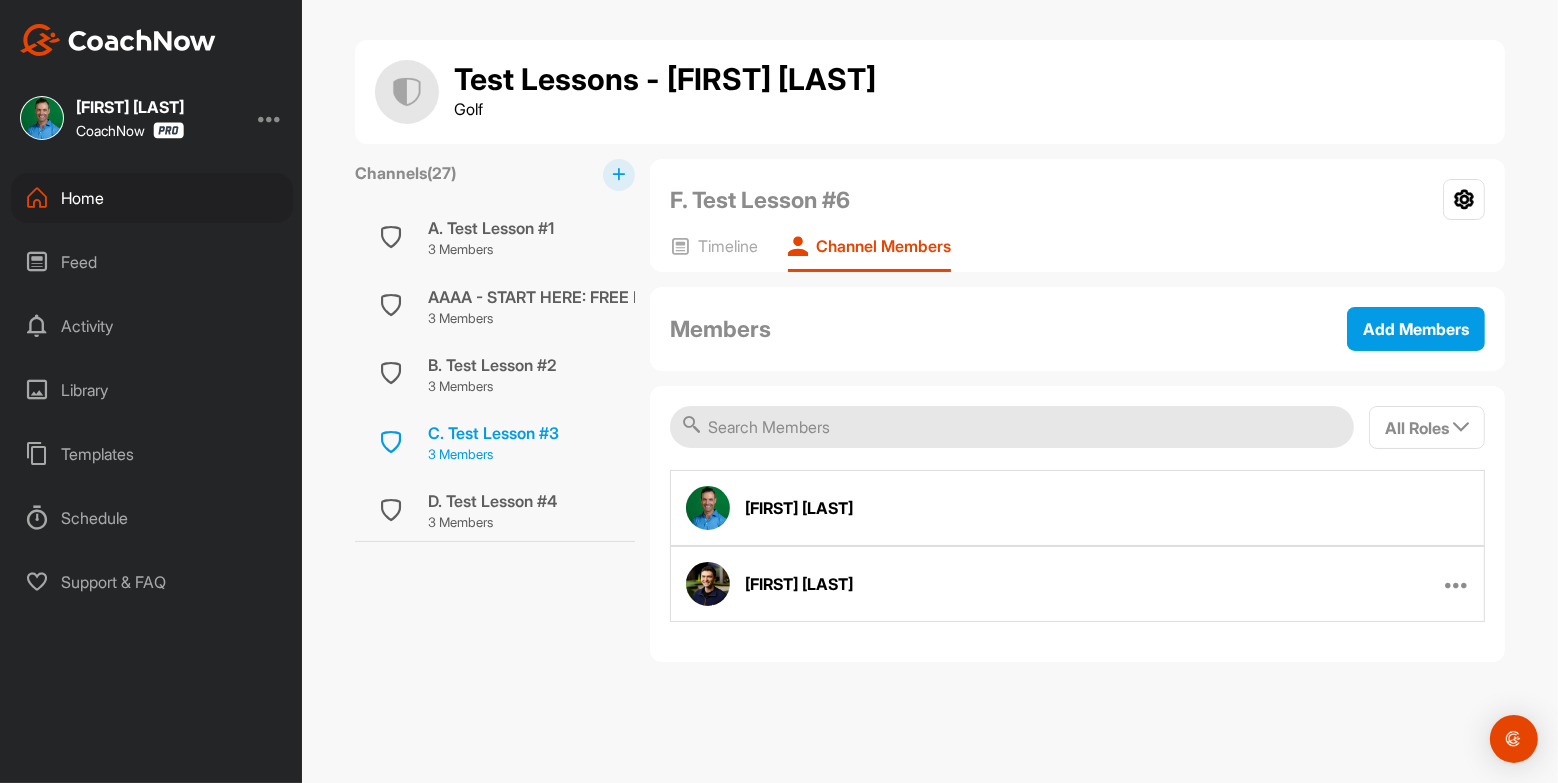 scroll, scrollTop: 0, scrollLeft: 0, axis: both 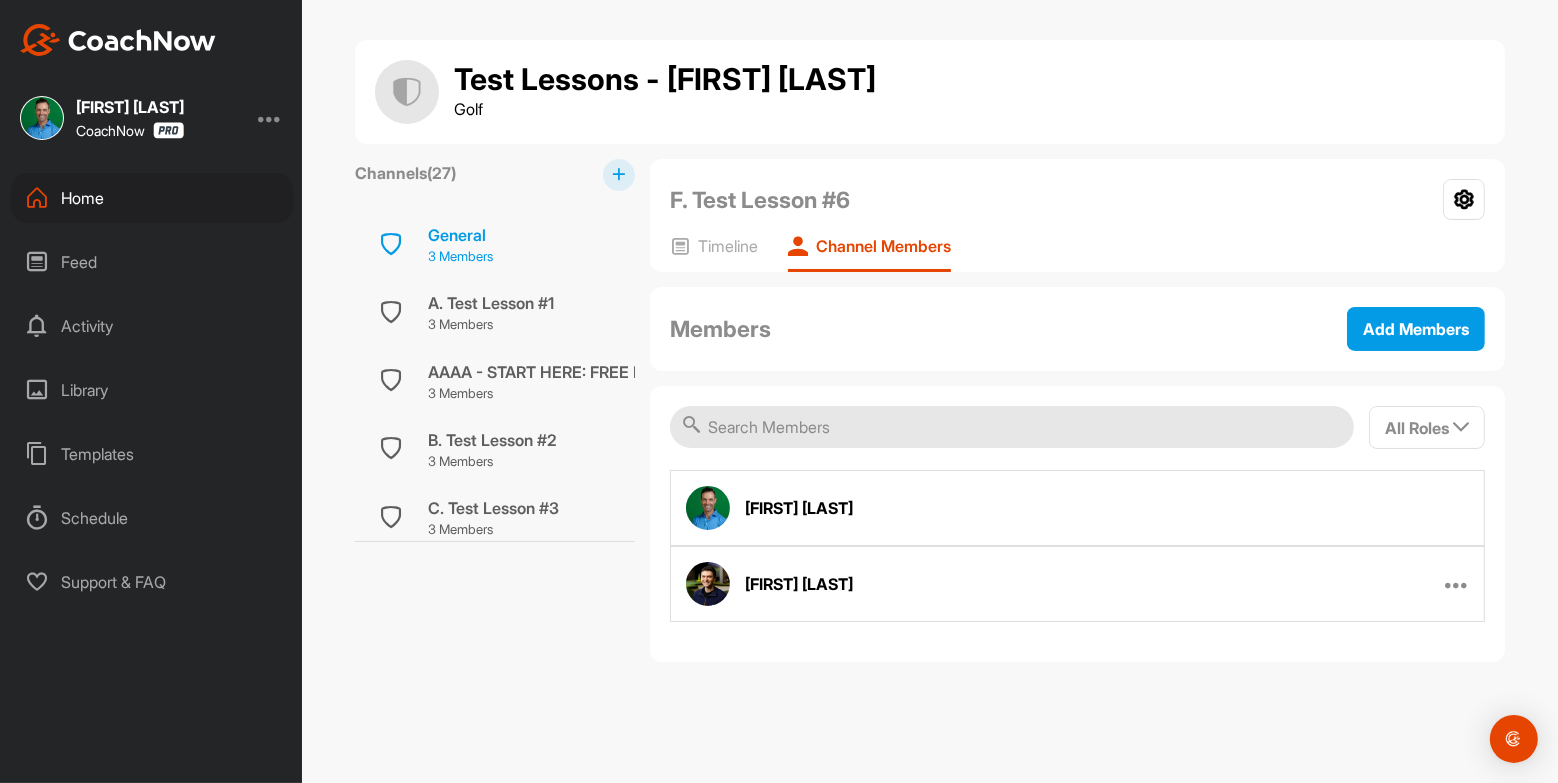 click on "3 Members" at bounding box center (460, 257) 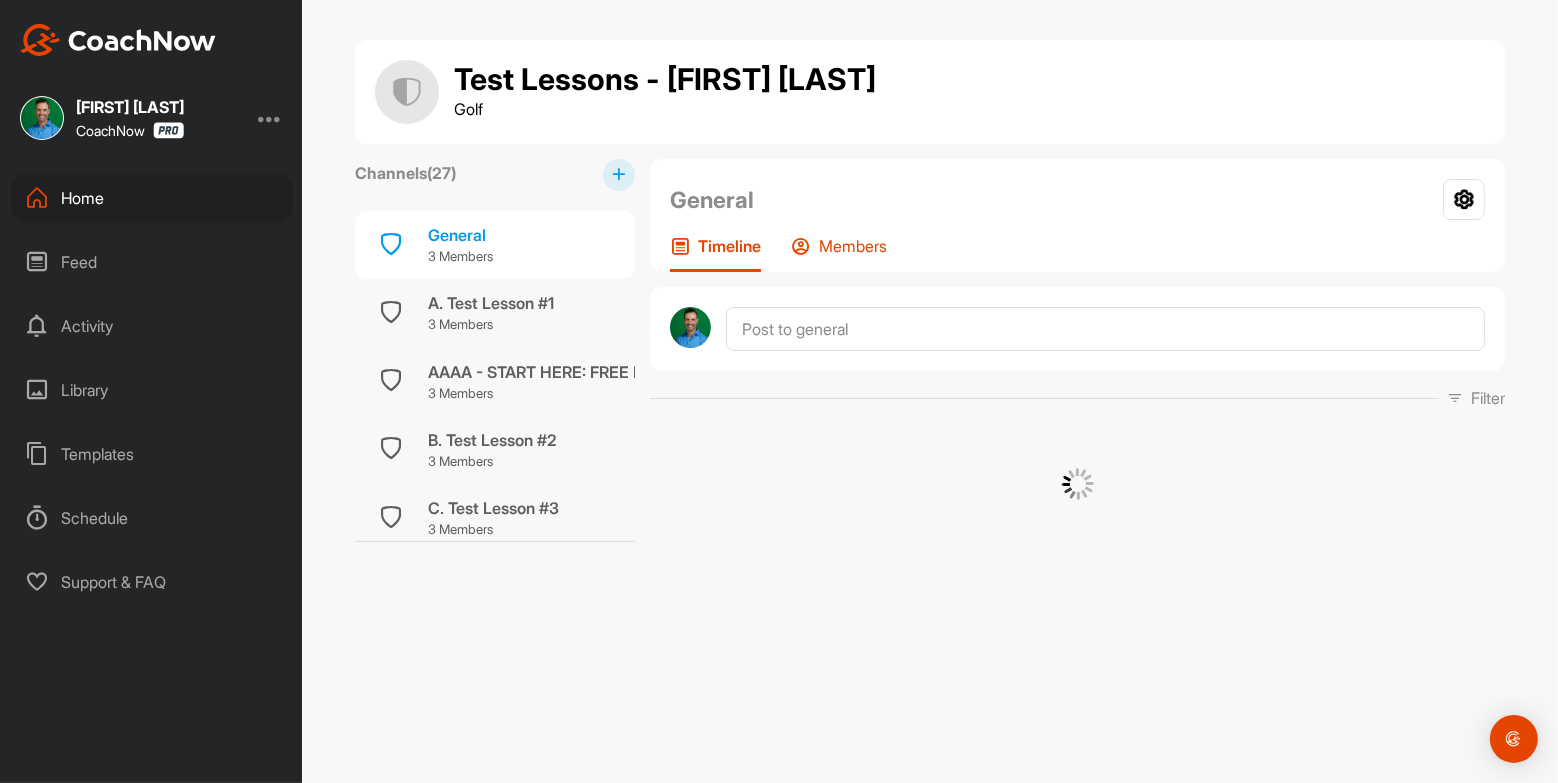 click on "Members" at bounding box center (853, 246) 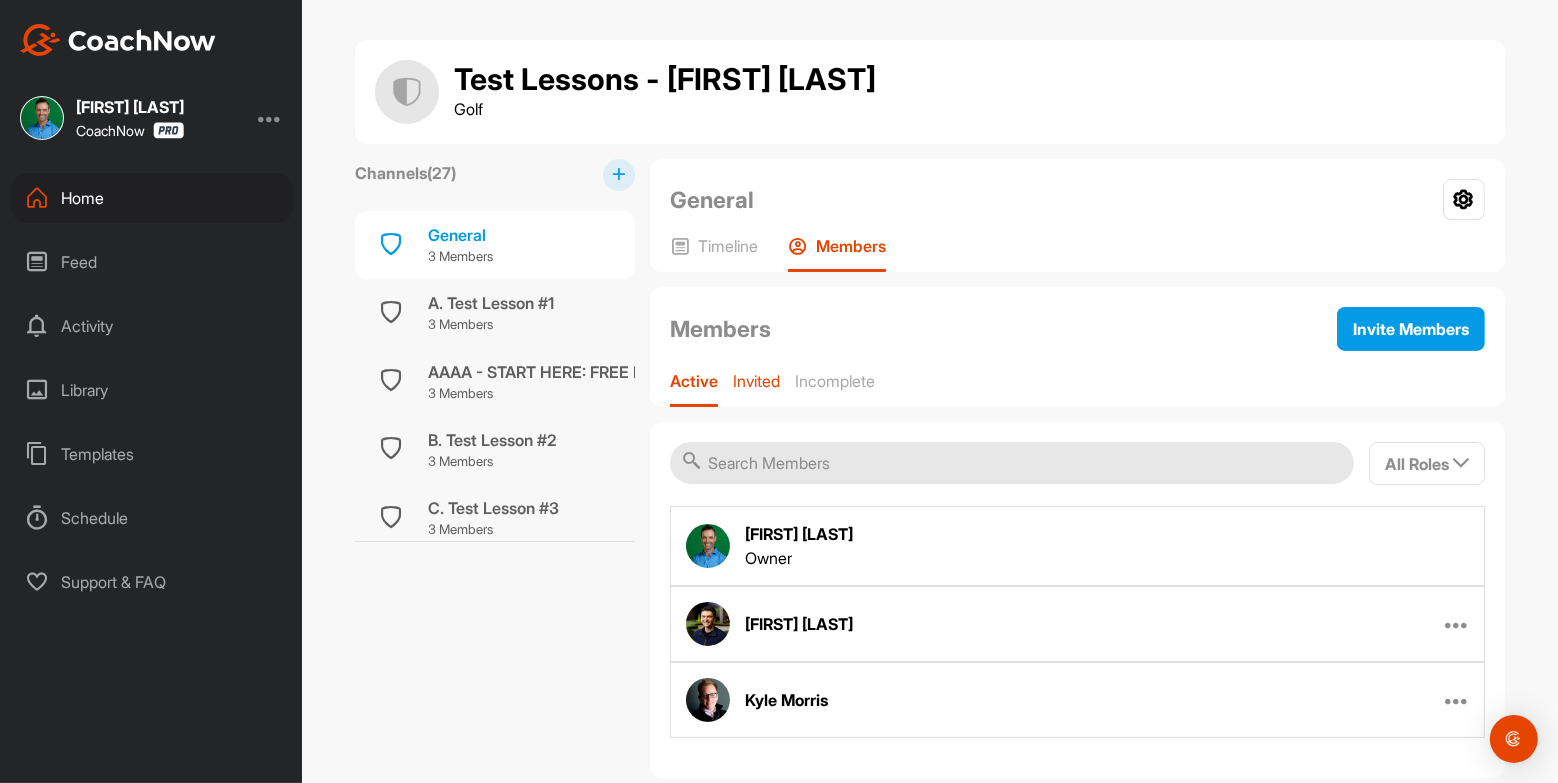 click on "Invited" at bounding box center (756, 381) 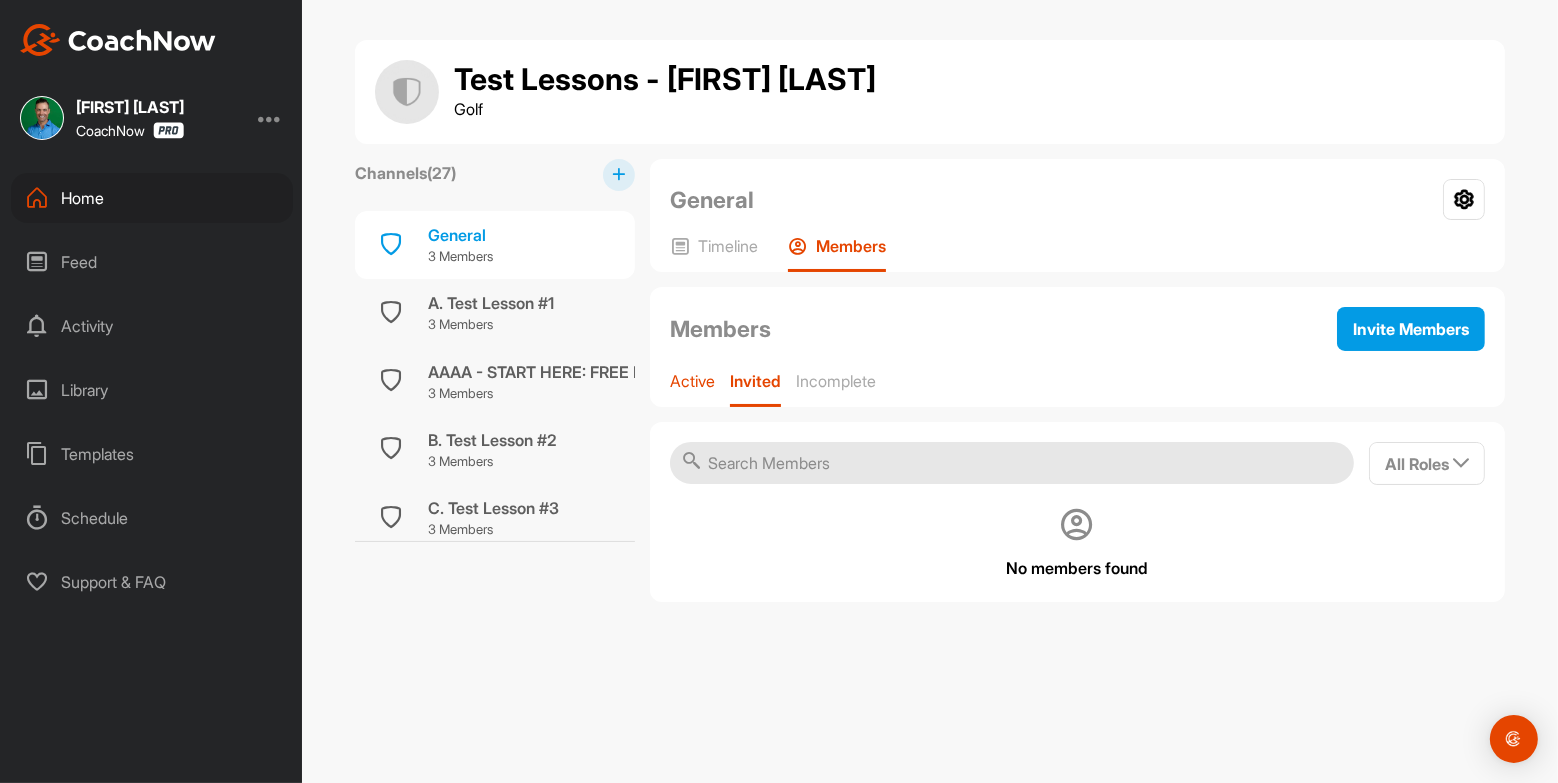 click on "Active" at bounding box center (692, 381) 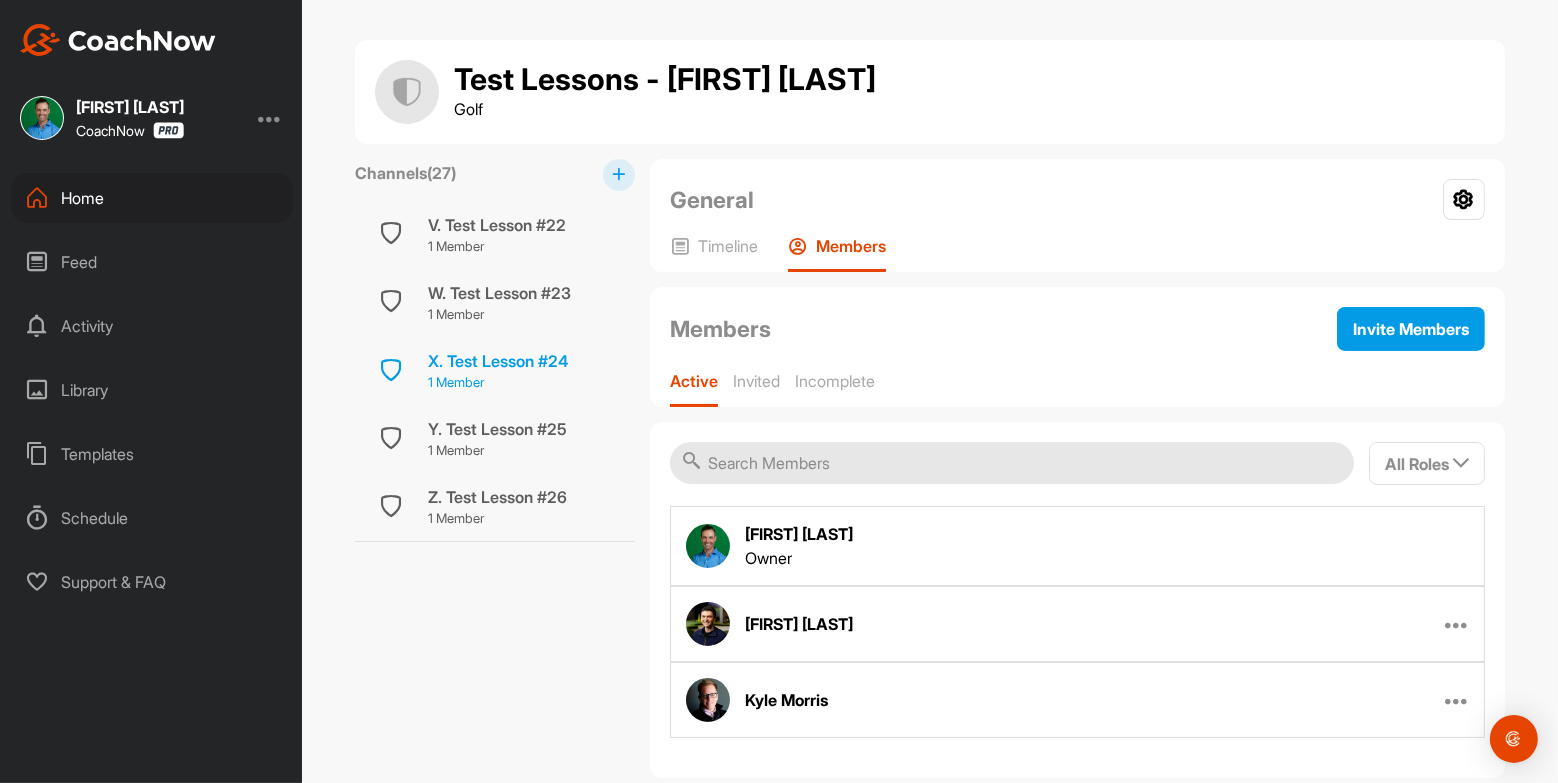scroll, scrollTop: 1587, scrollLeft: 0, axis: vertical 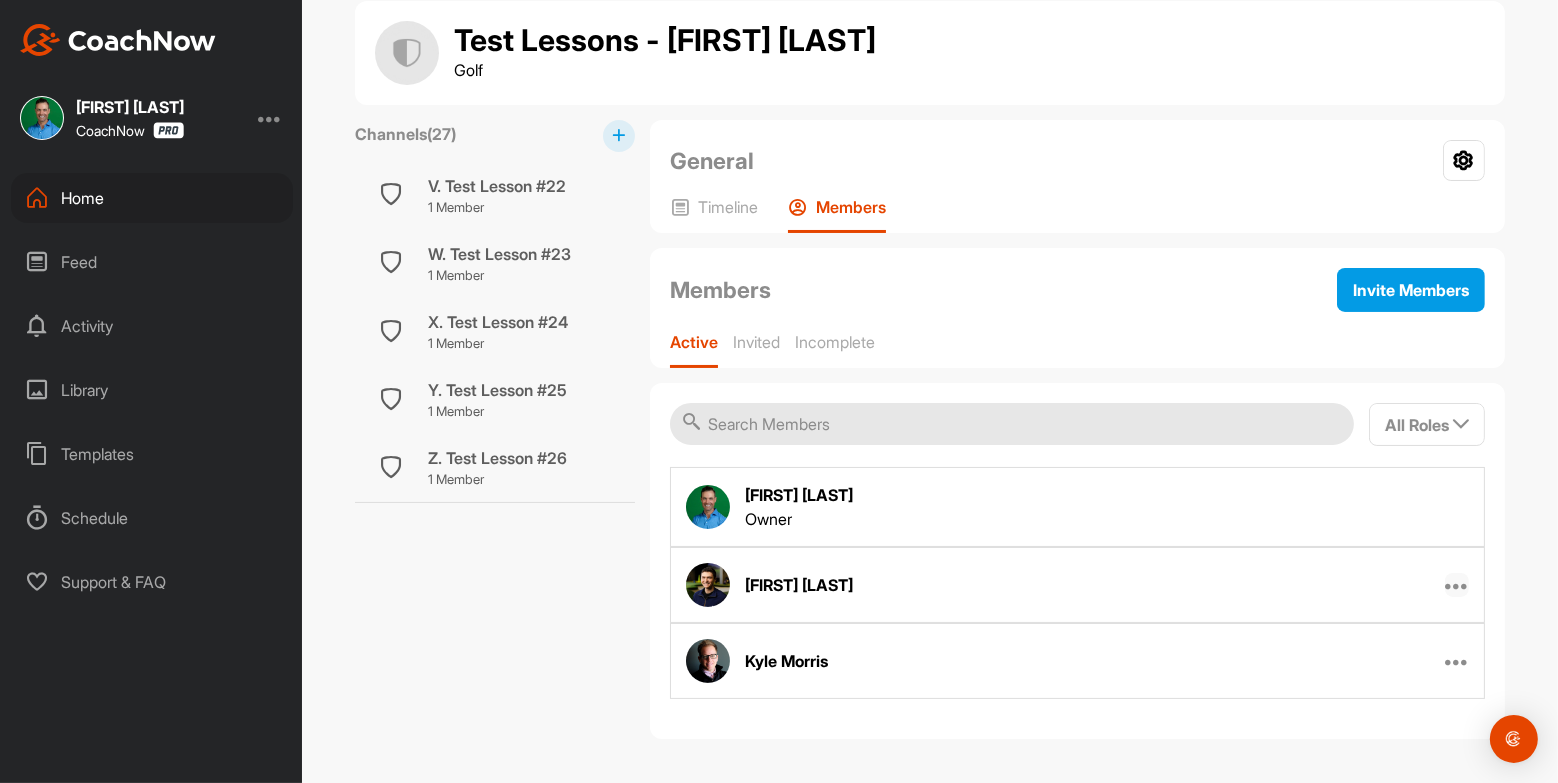 click at bounding box center (1457, 585) 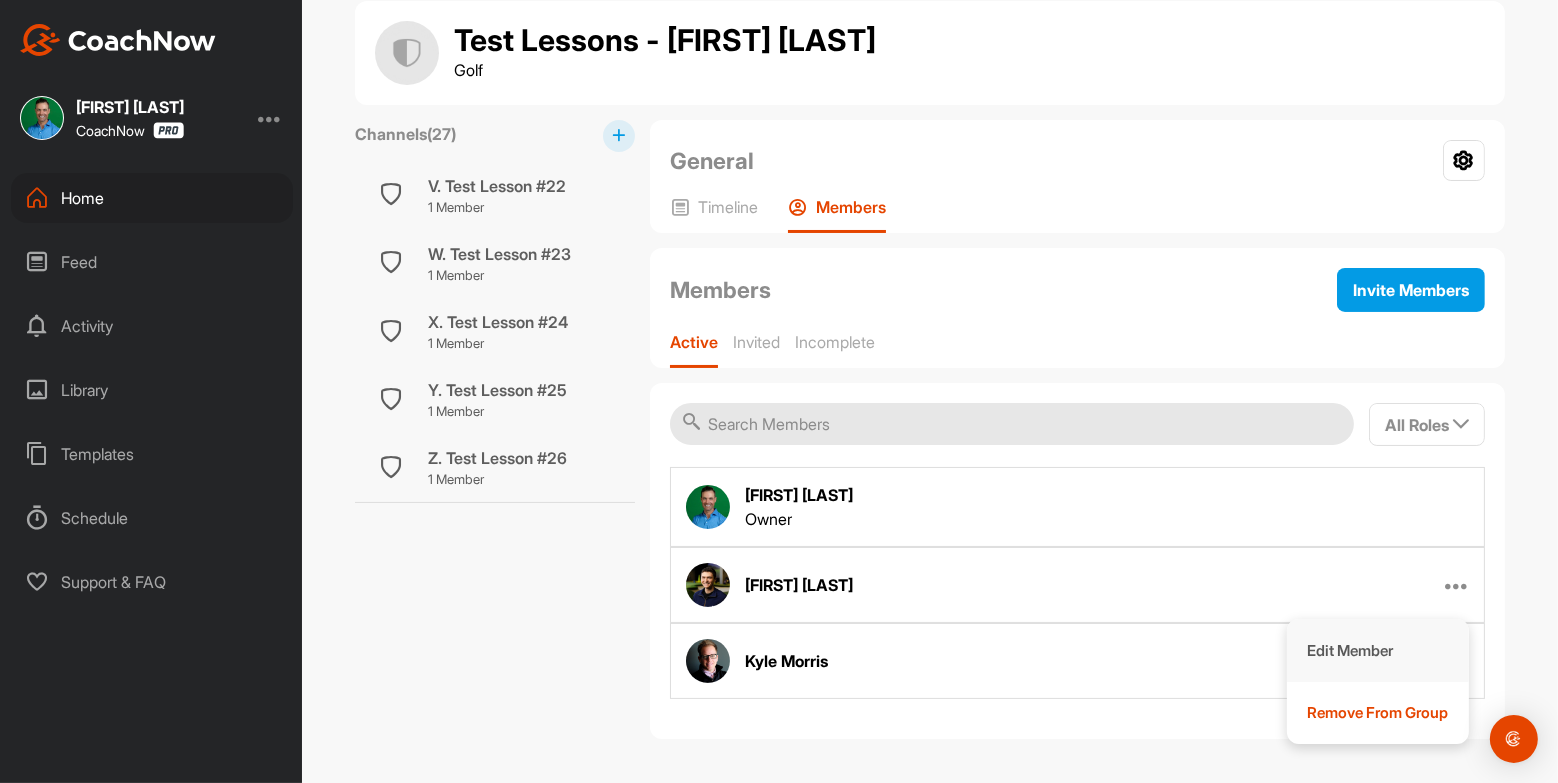 click on "Edit Member" at bounding box center [1378, 650] 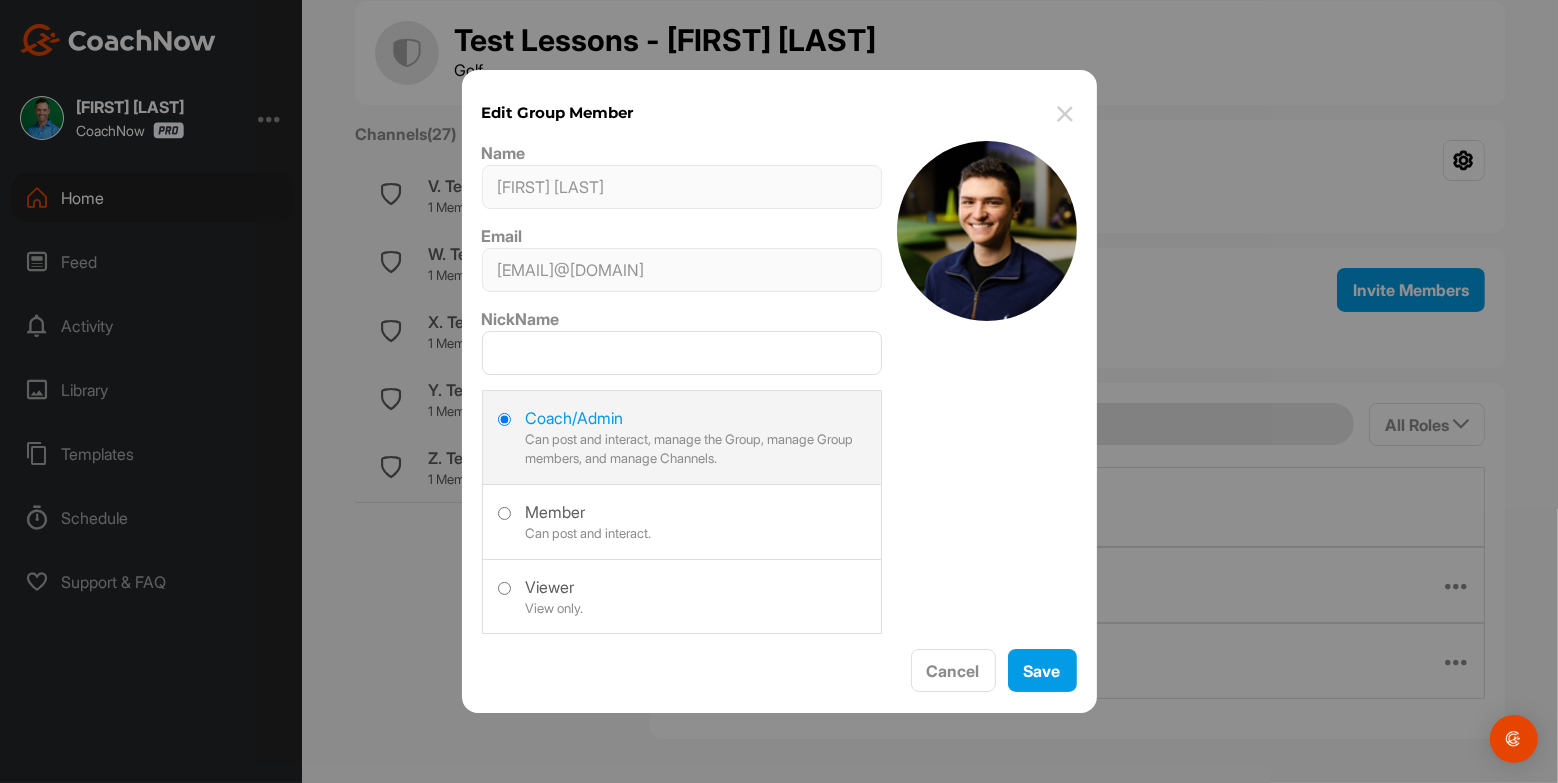 click at bounding box center [682, 435] 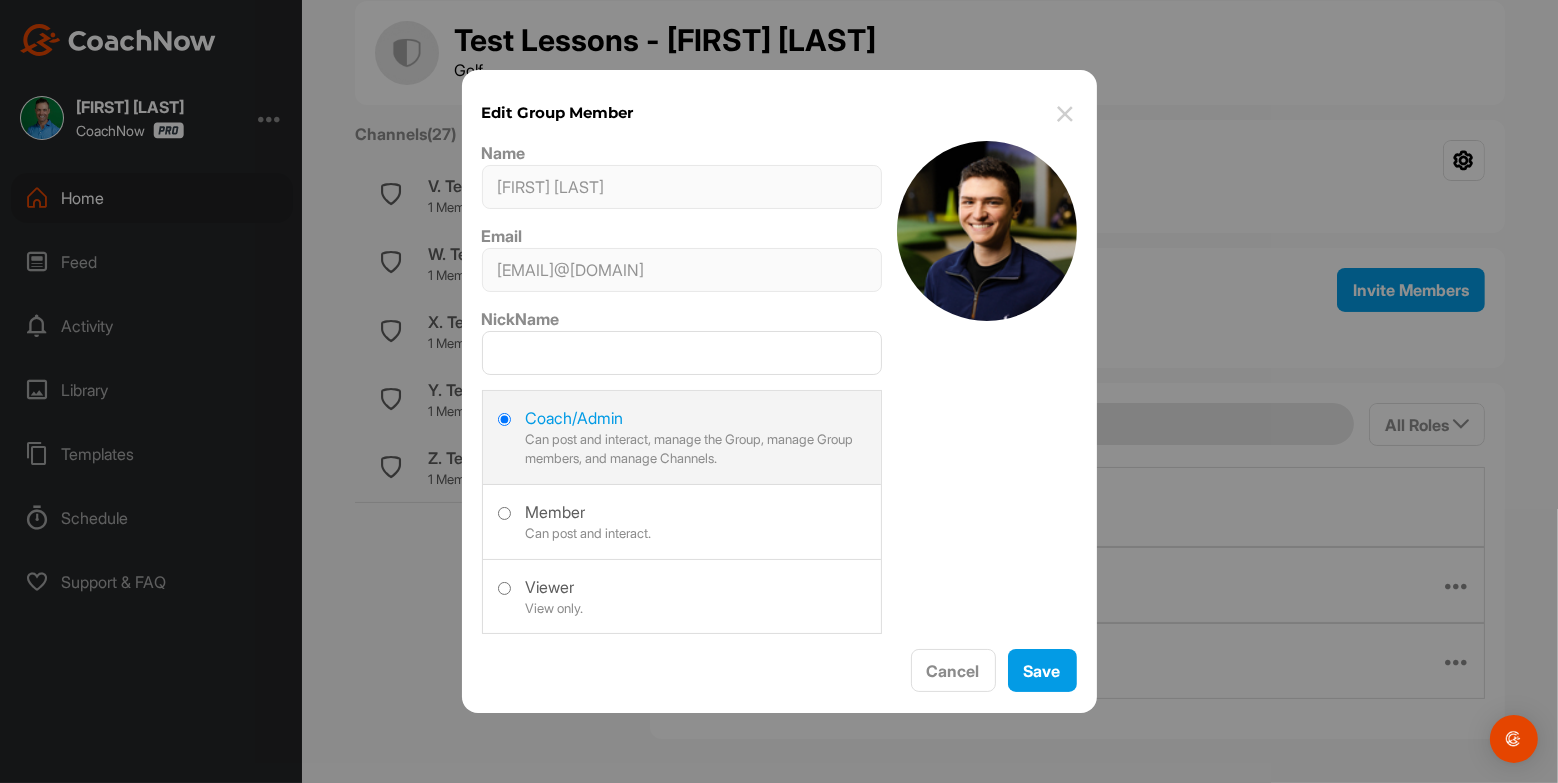 click at bounding box center (504, 419) 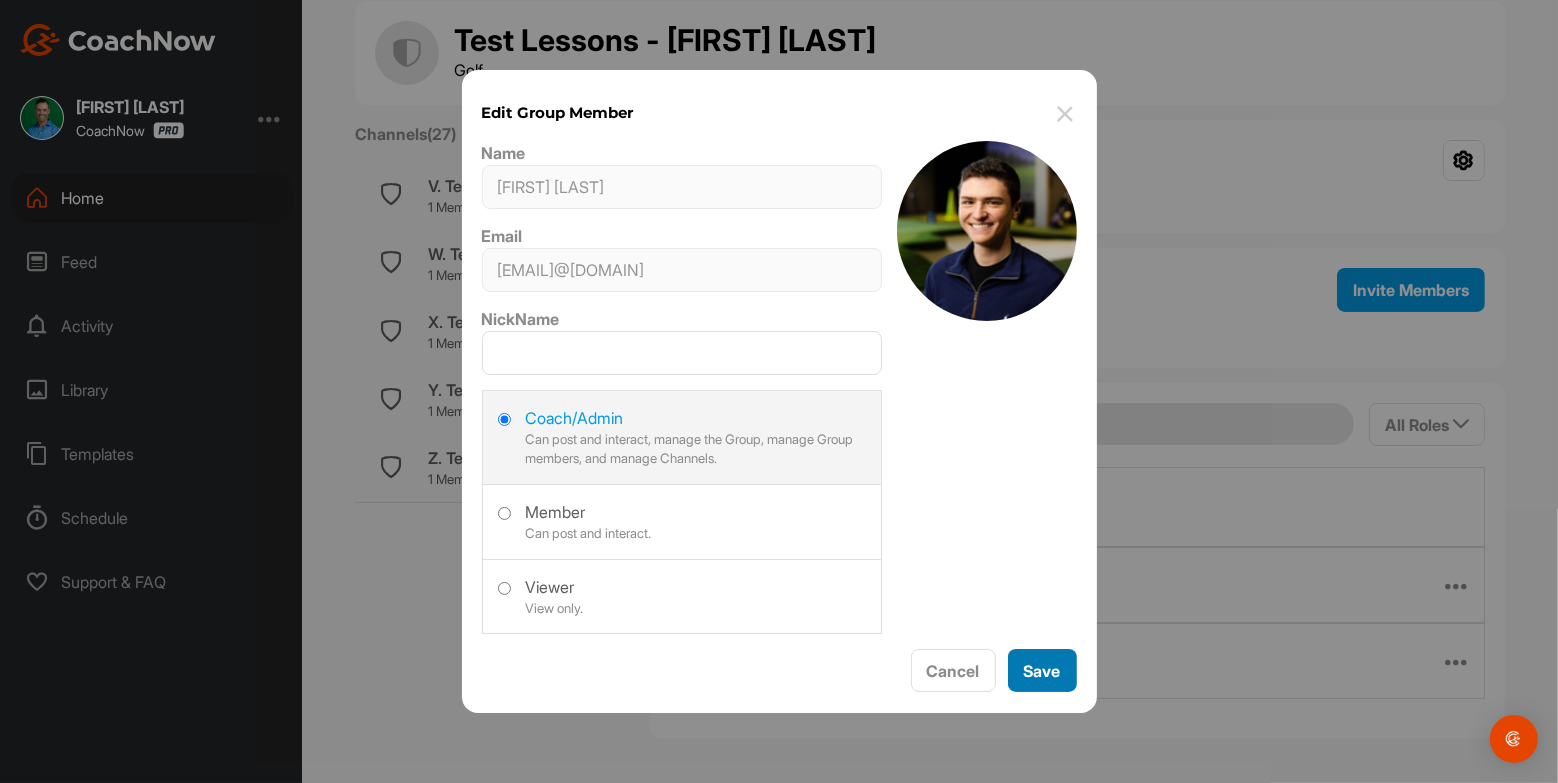 click on "Save" at bounding box center (1042, 670) 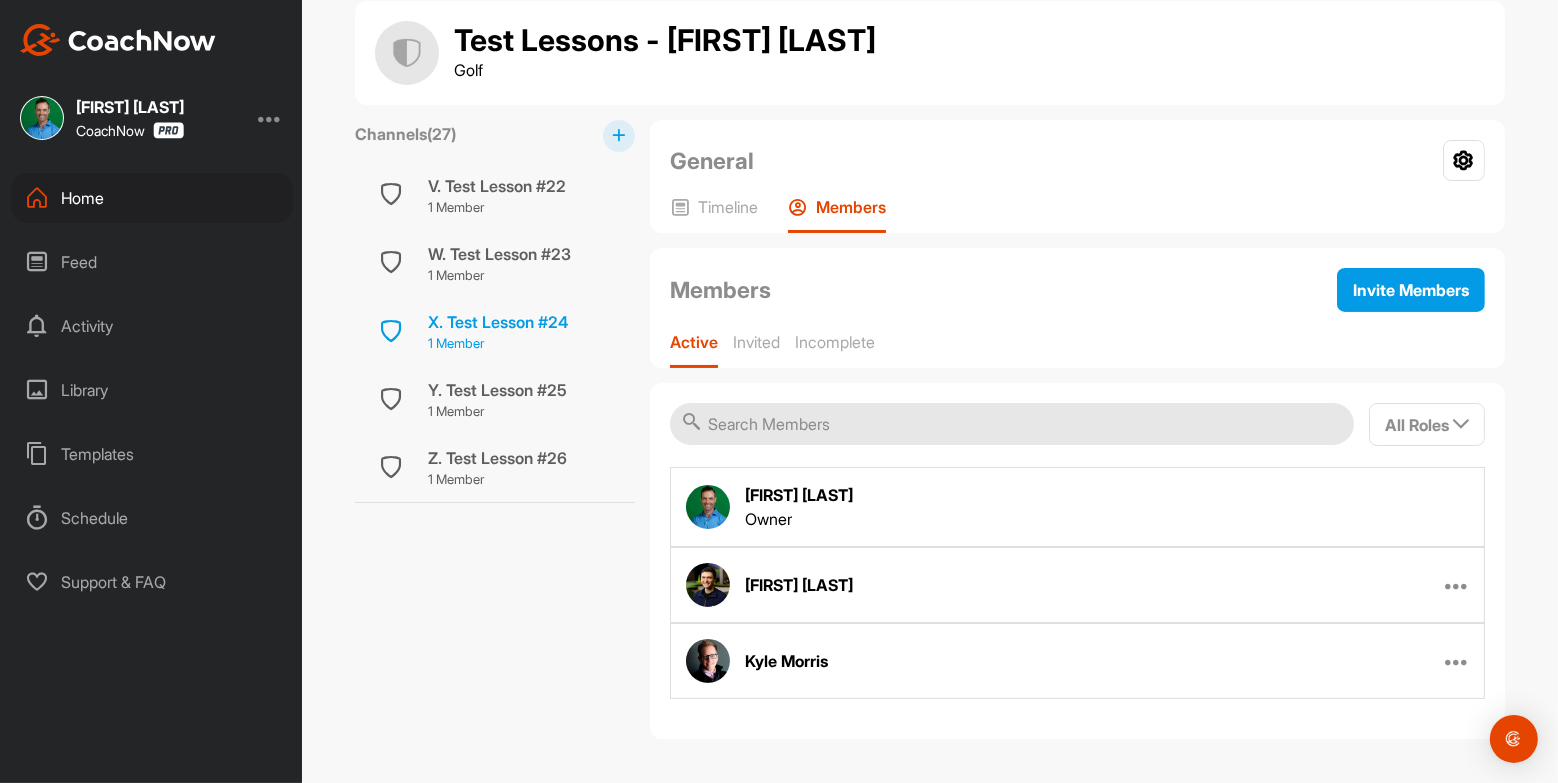 click on "X. Test Lesson #24 1 Member" at bounding box center (495, 332) 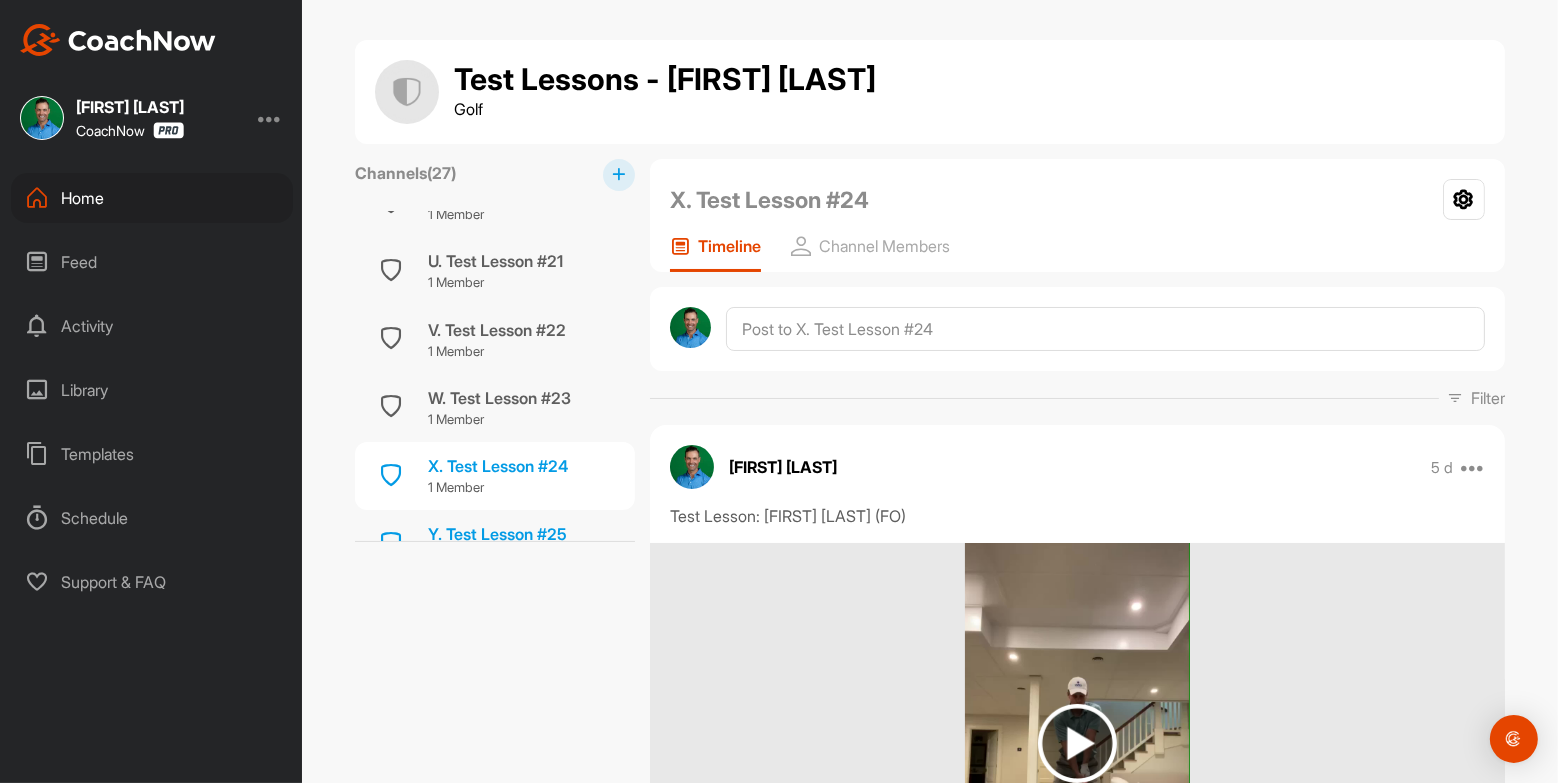 scroll, scrollTop: 1587, scrollLeft: 0, axis: vertical 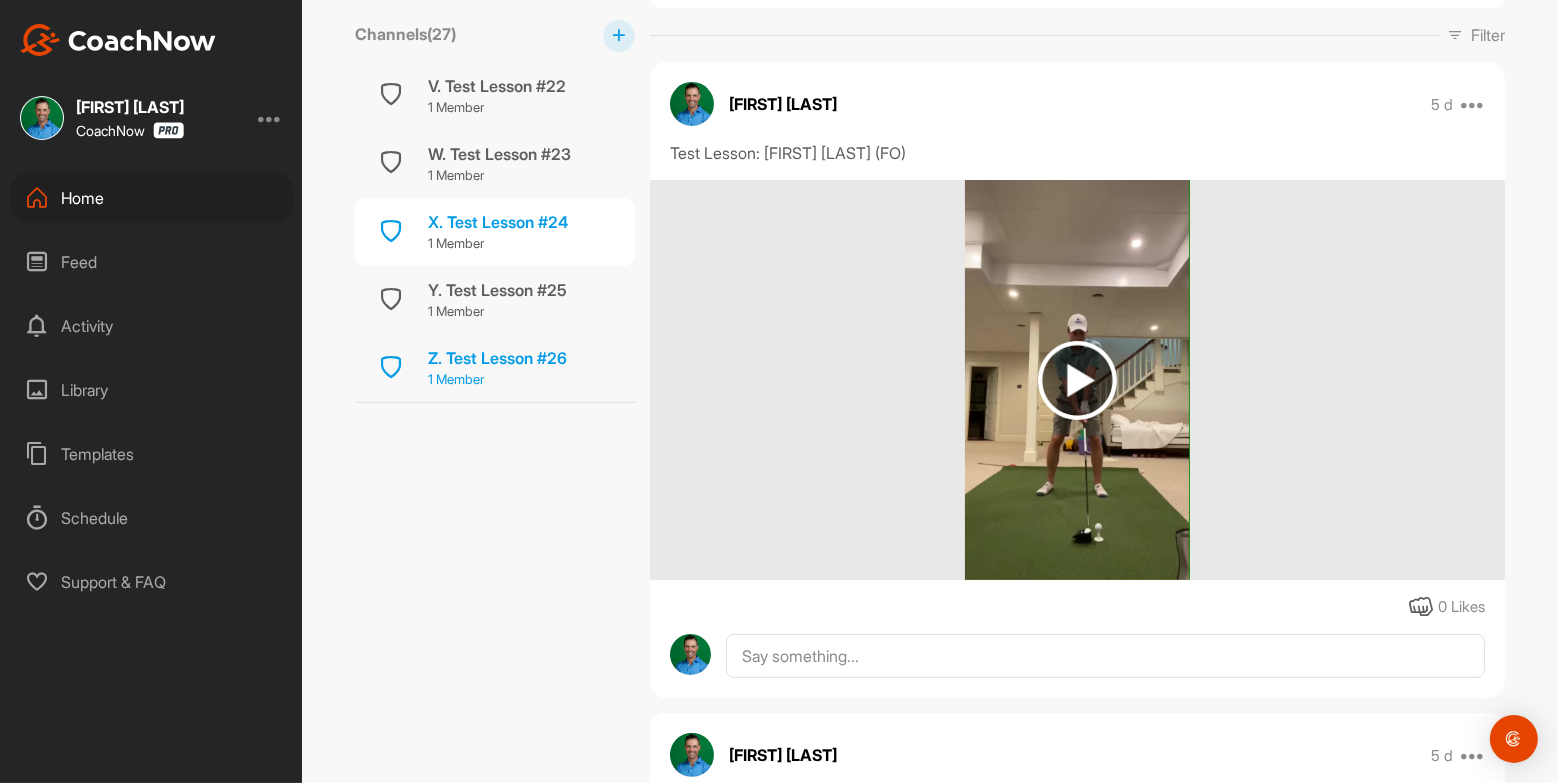 click on "1 Member" at bounding box center [497, 380] 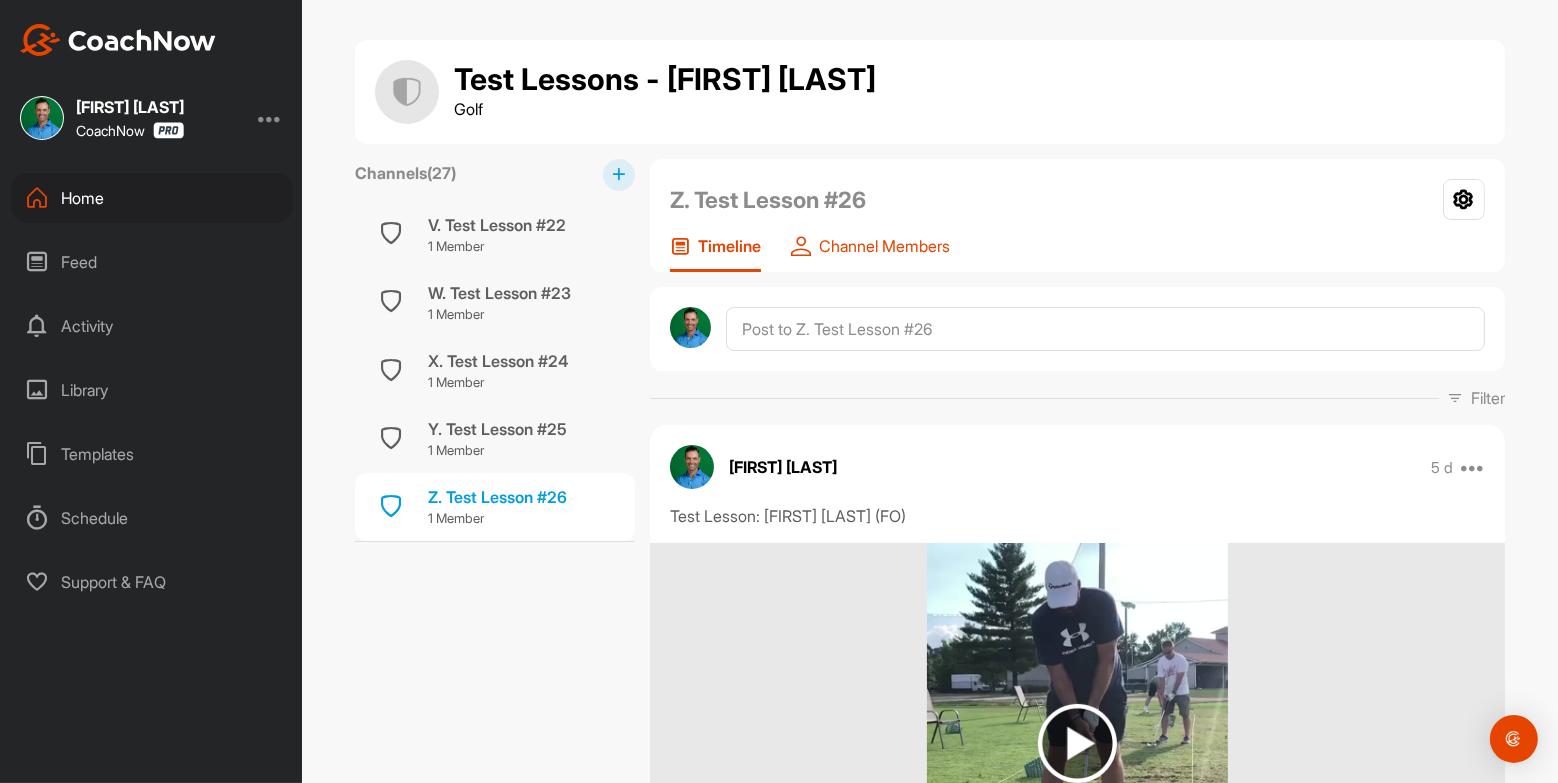 click on "Channel Members" at bounding box center (884, 246) 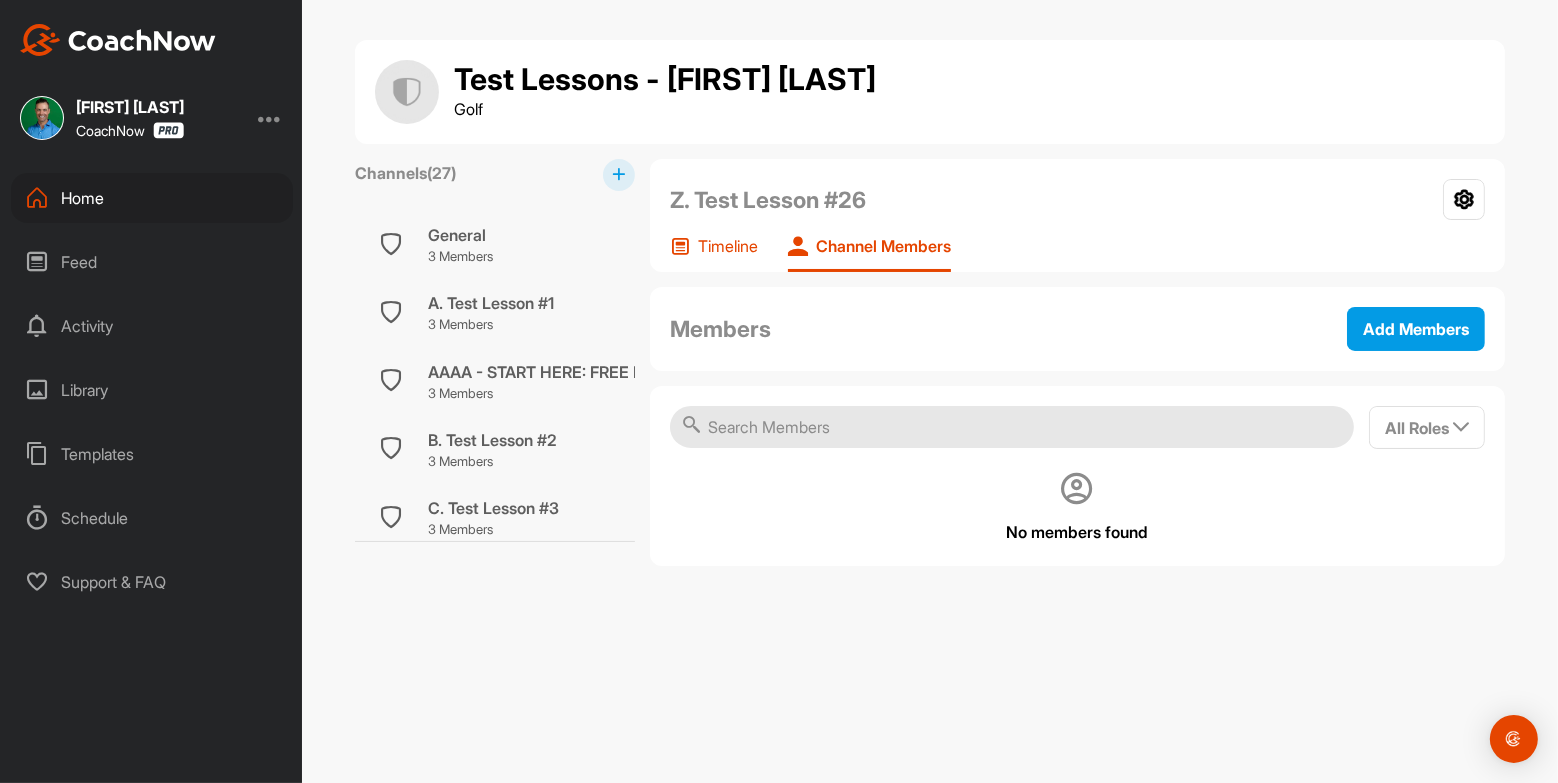 click on "Timeline" at bounding box center [714, 254] 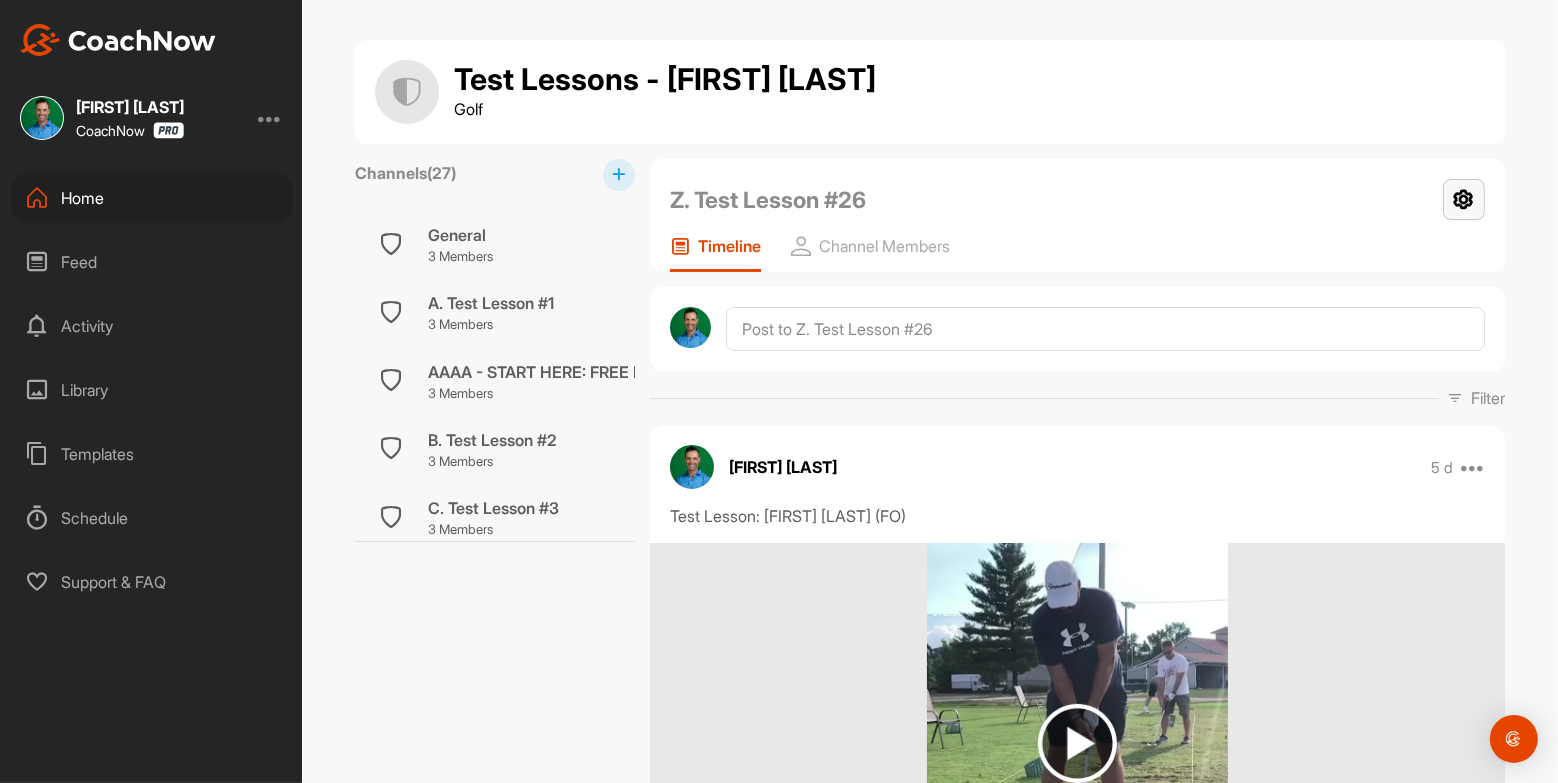 click on "Z. Test Lesson #26 Settings Timeline Channel Members" at bounding box center [1077, 215] 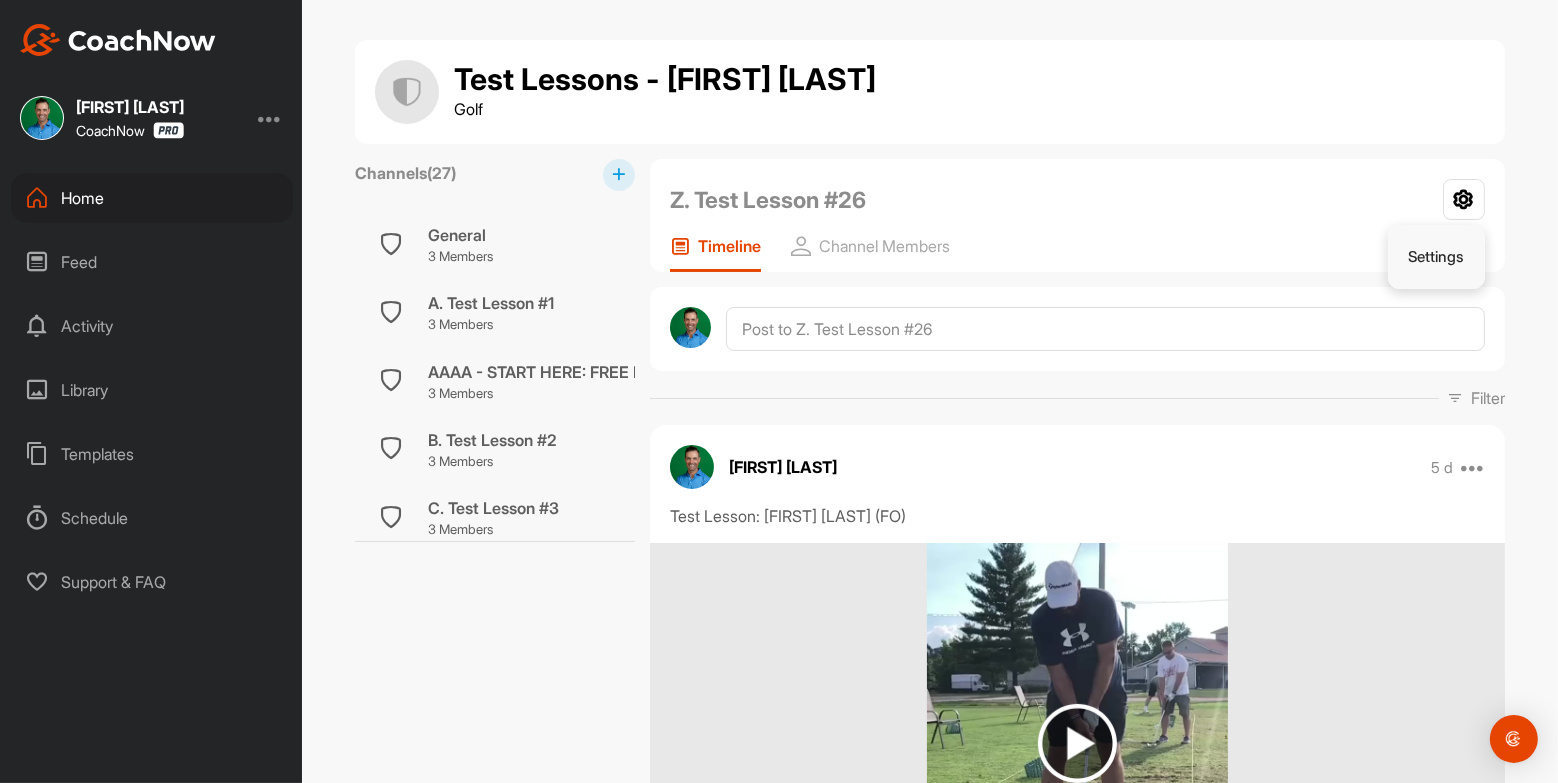 click on "Settings" at bounding box center [1437, 257] 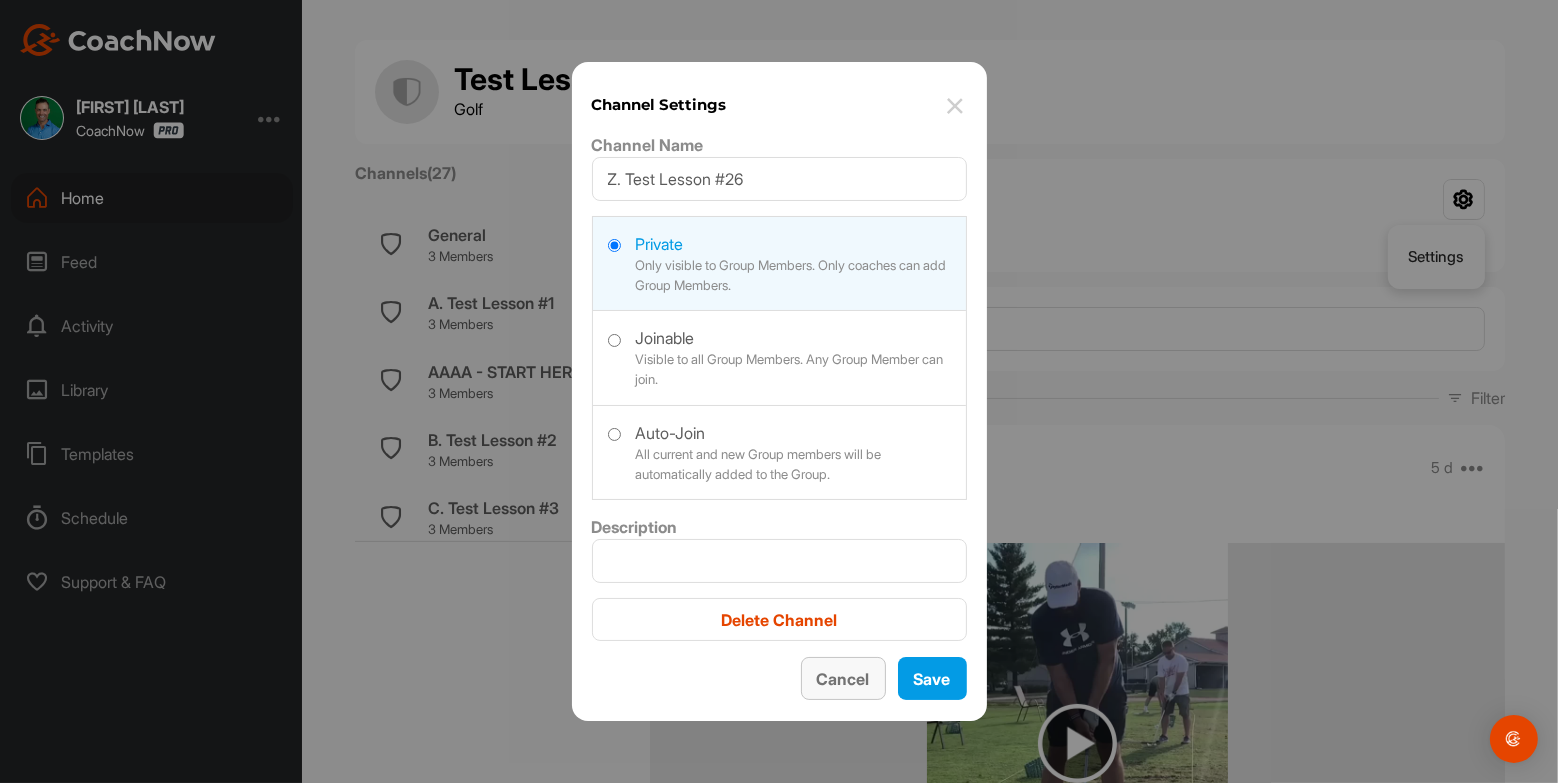 click on "Cancel" at bounding box center (843, 678) 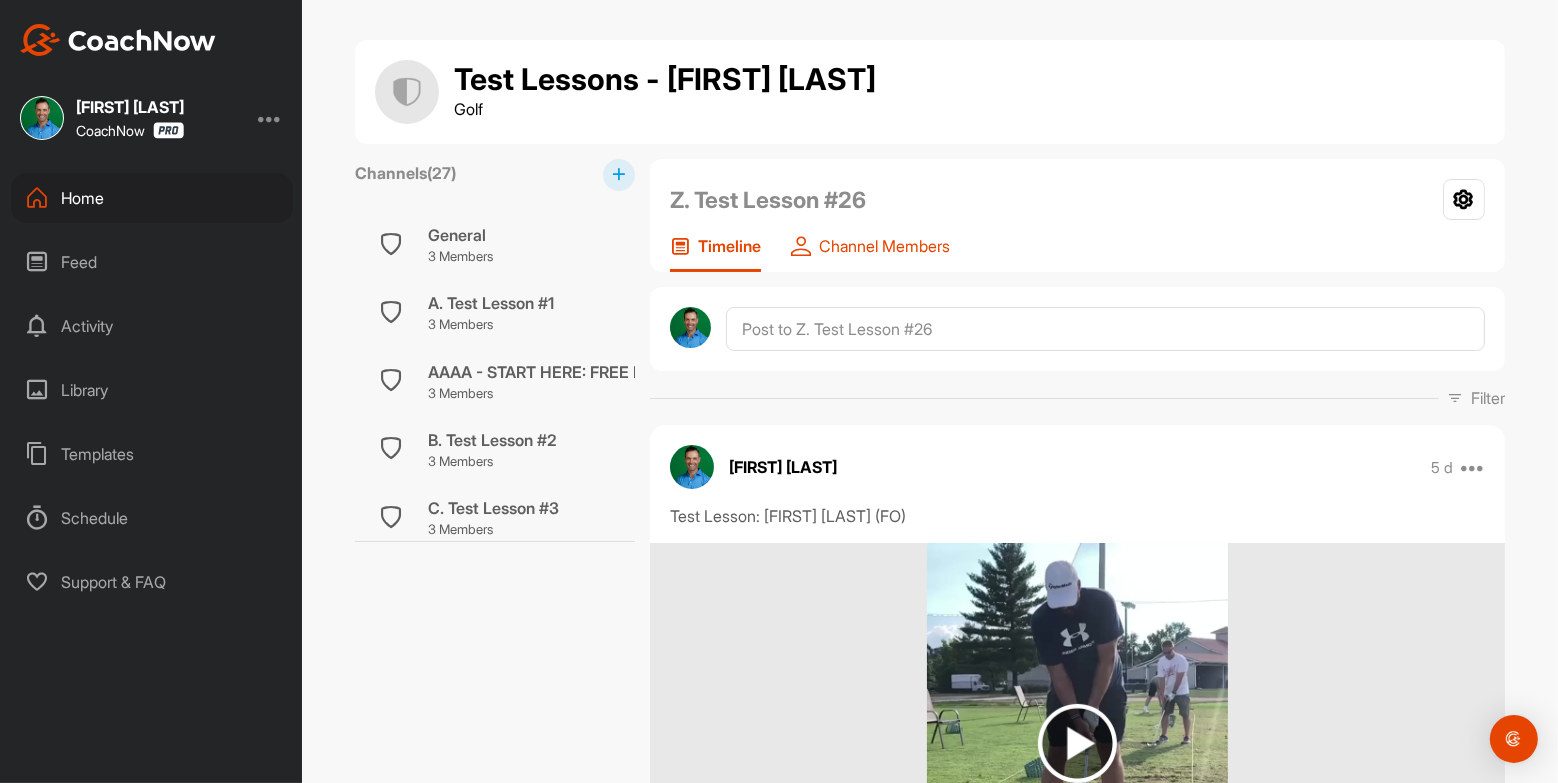 click on "Channel Members" at bounding box center (884, 246) 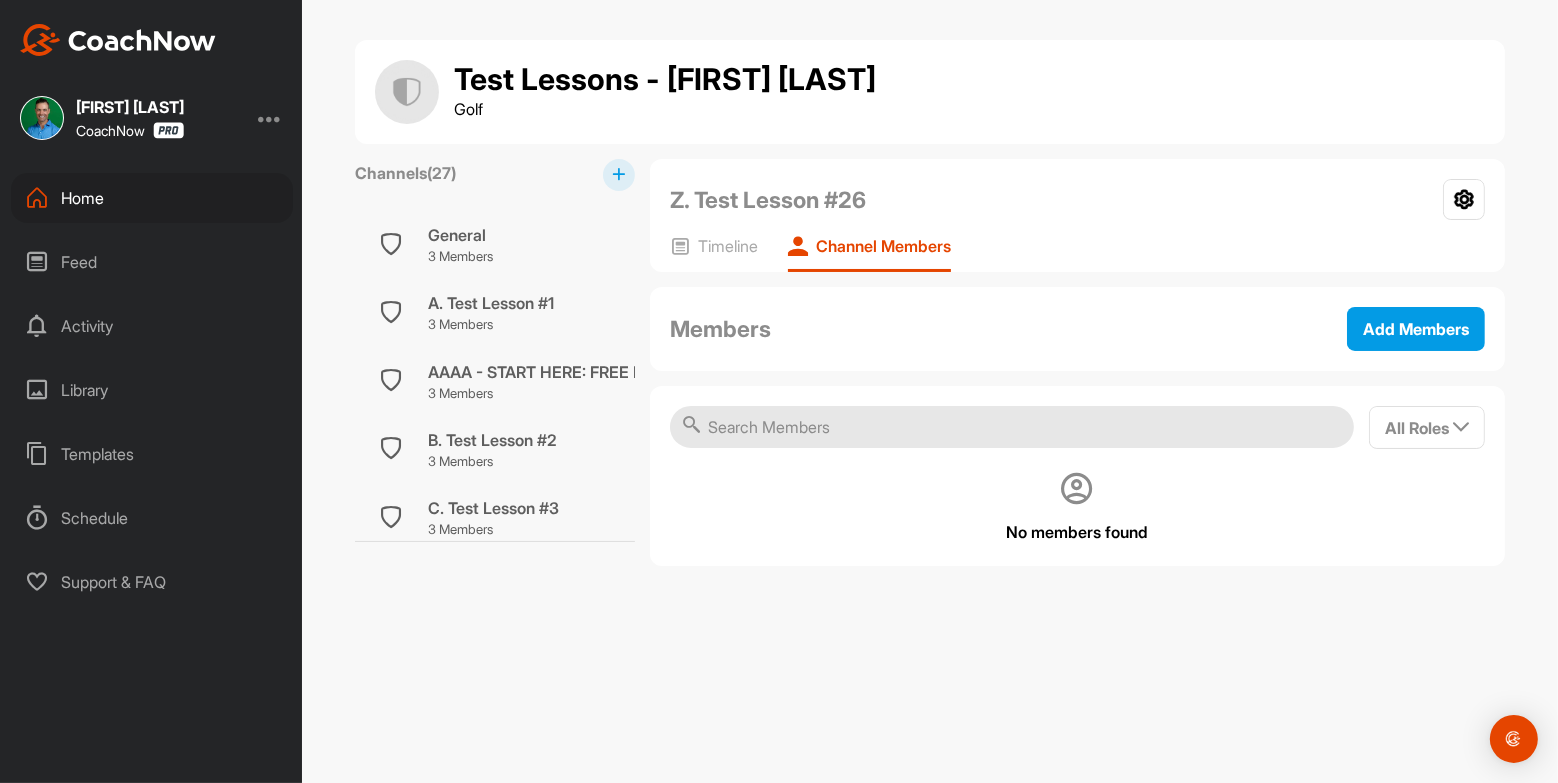 click at bounding box center [1012, 427] 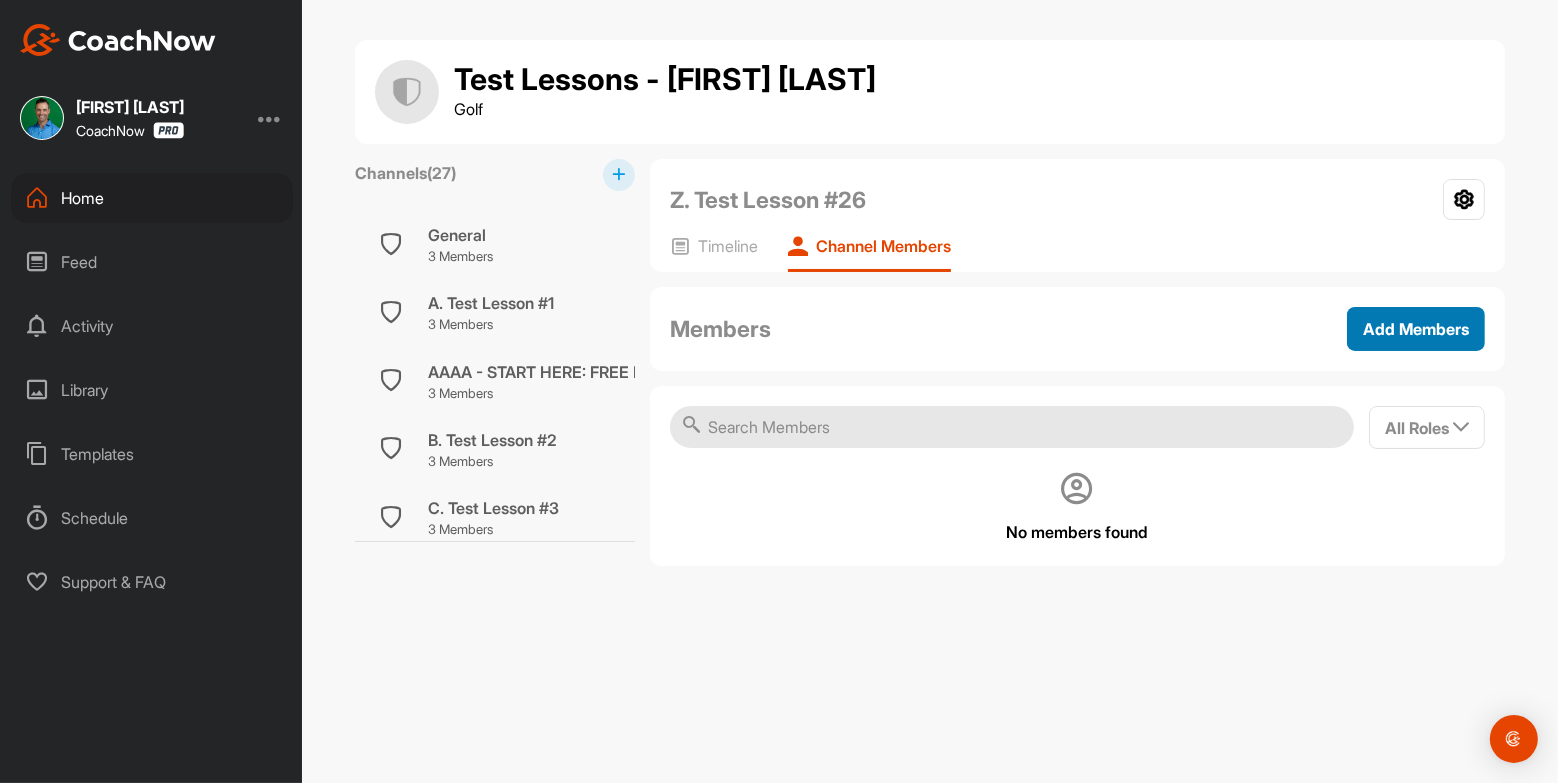 click on "Add Members" at bounding box center [1416, 329] 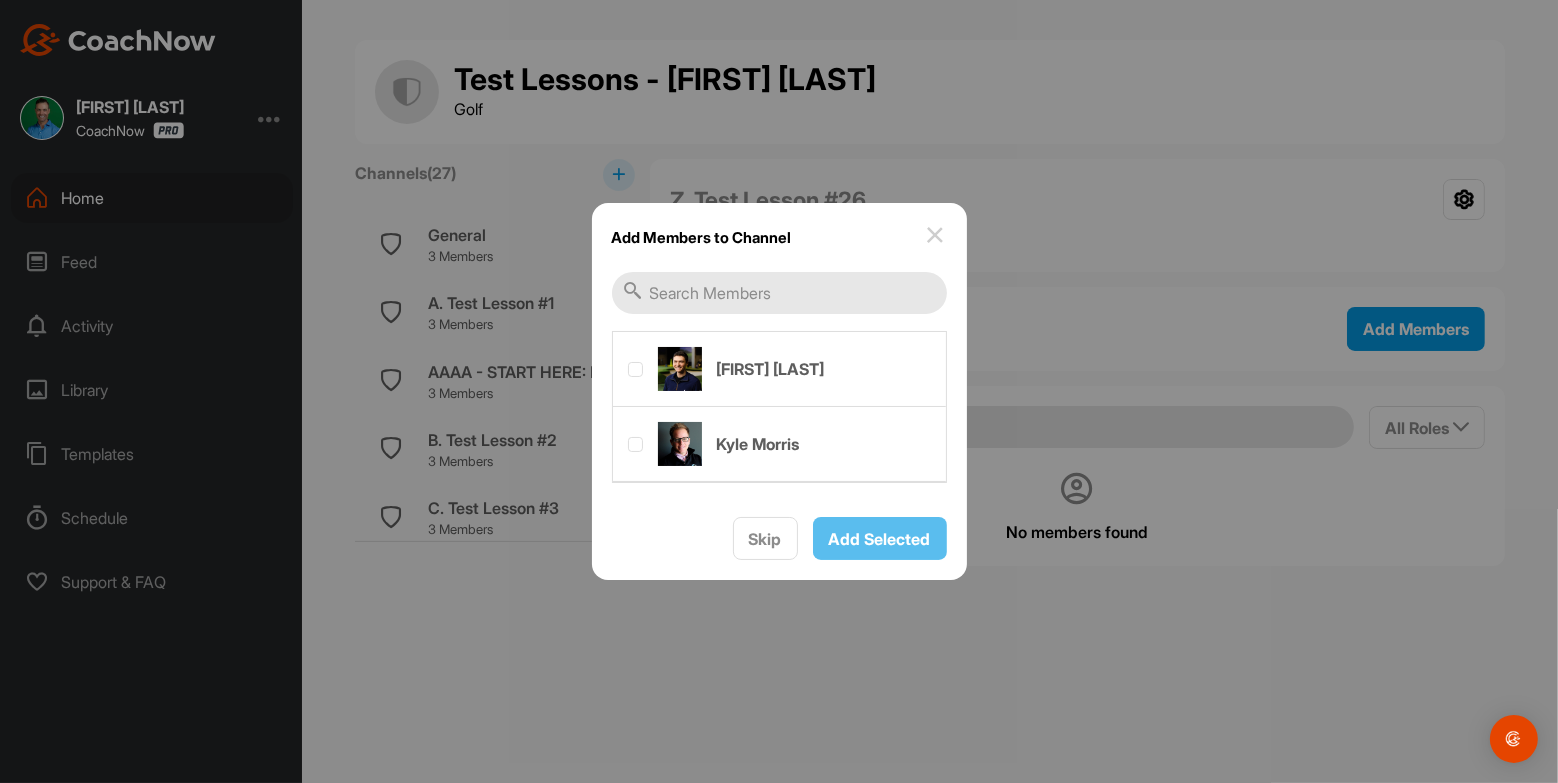 click at bounding box center (779, 367) 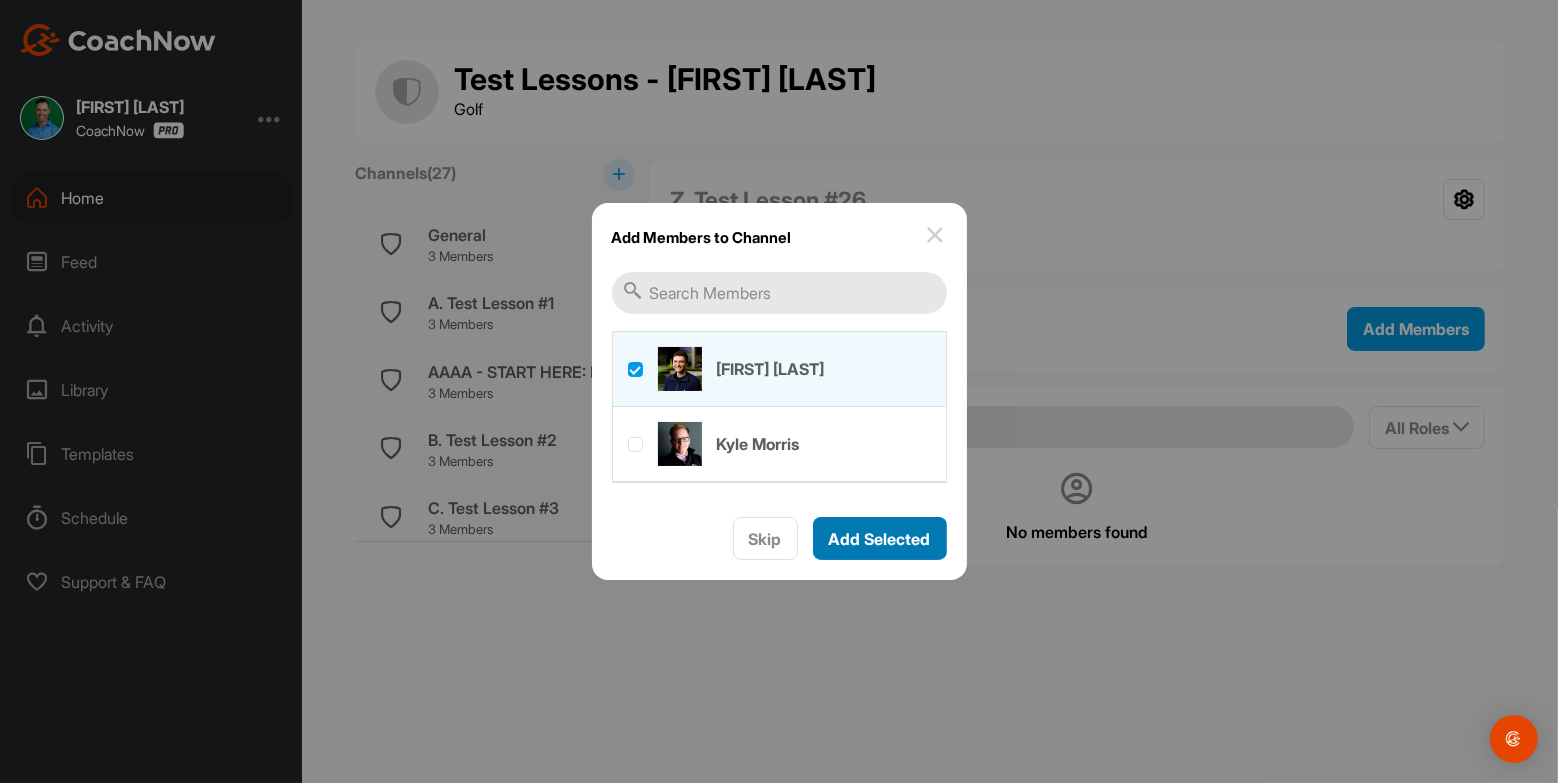 click on "Add Selected" at bounding box center (880, 539) 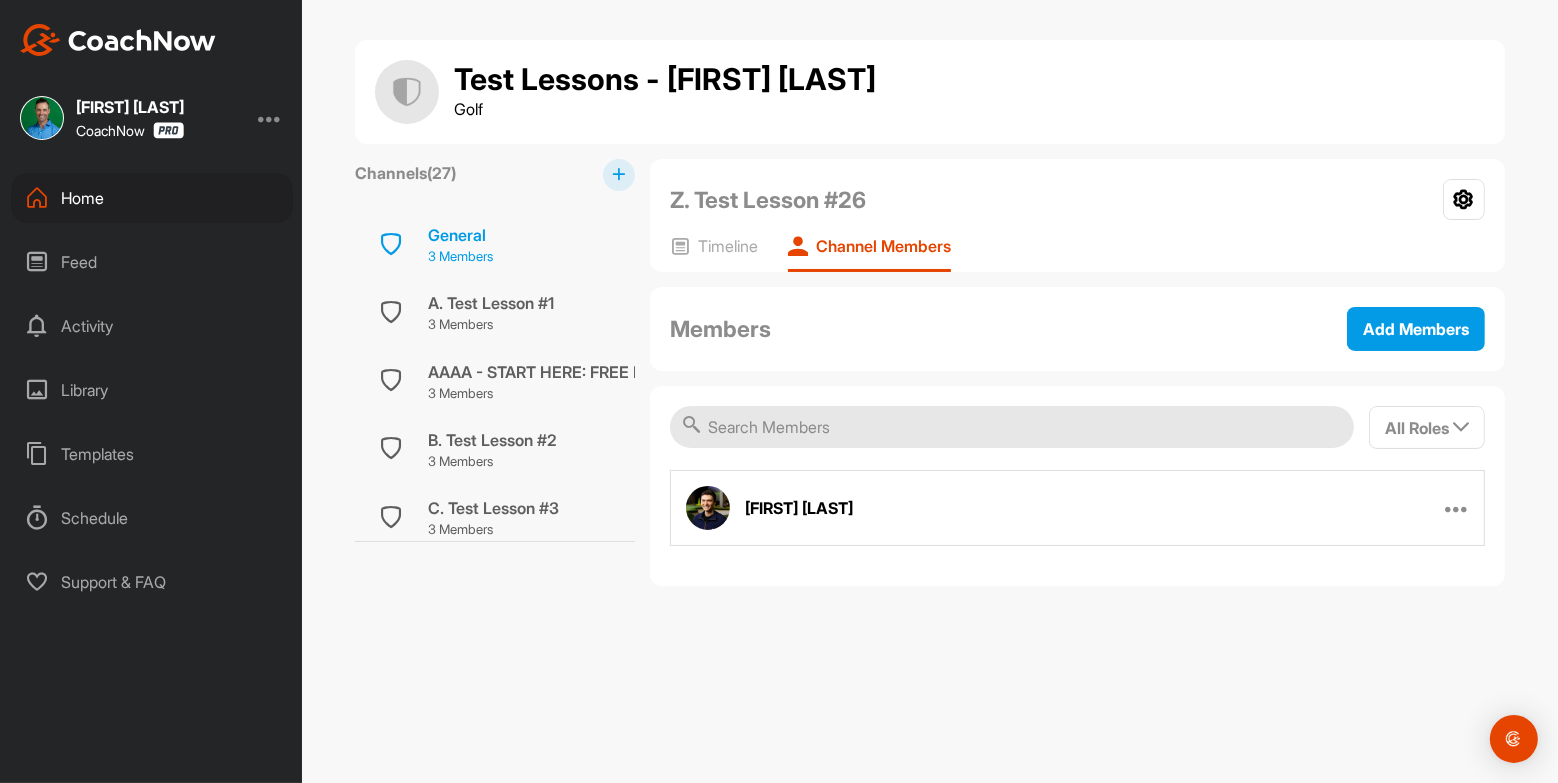 click on "General 3 Members" at bounding box center [495, 245] 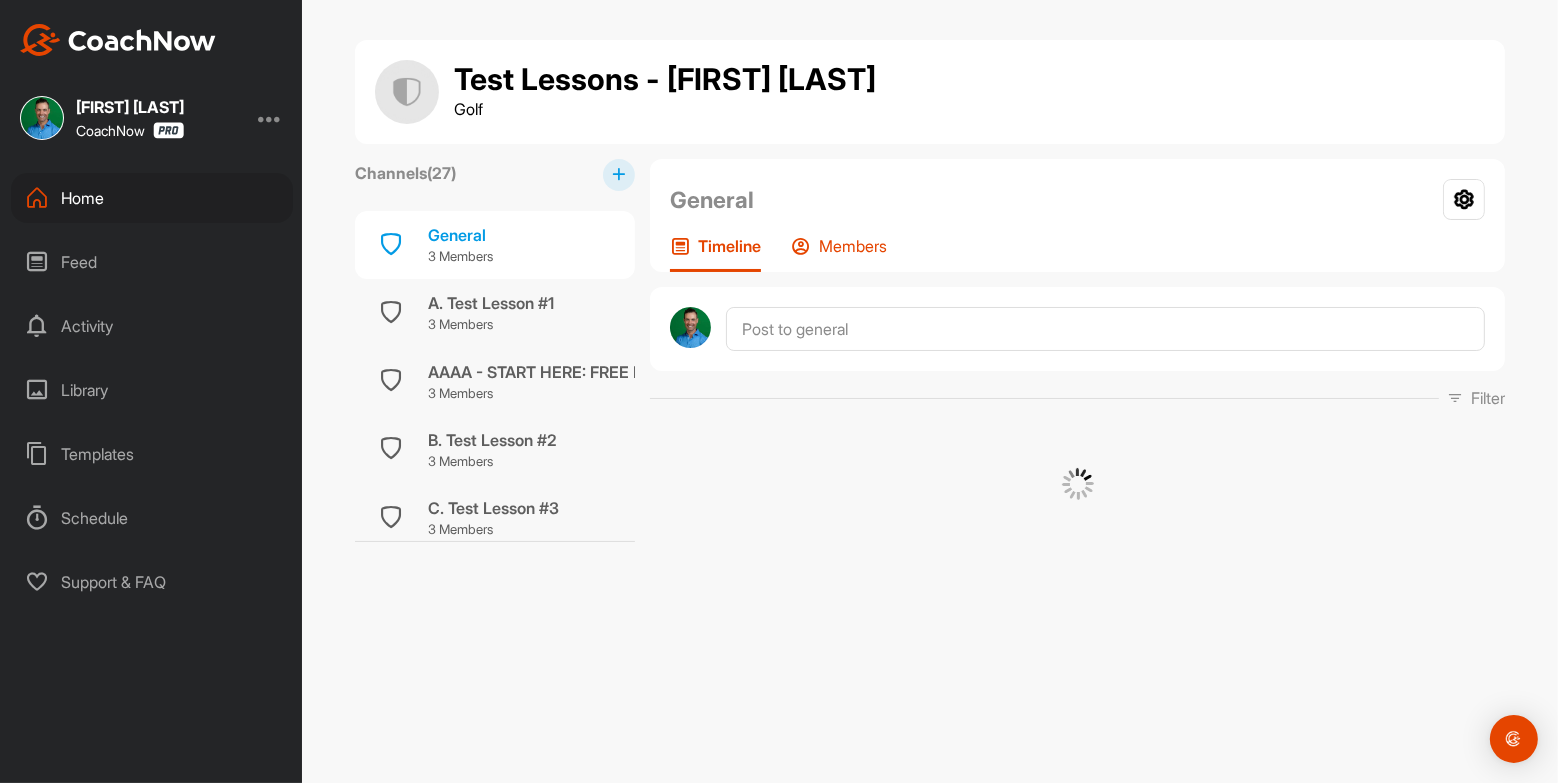 click on "Members" at bounding box center [839, 254] 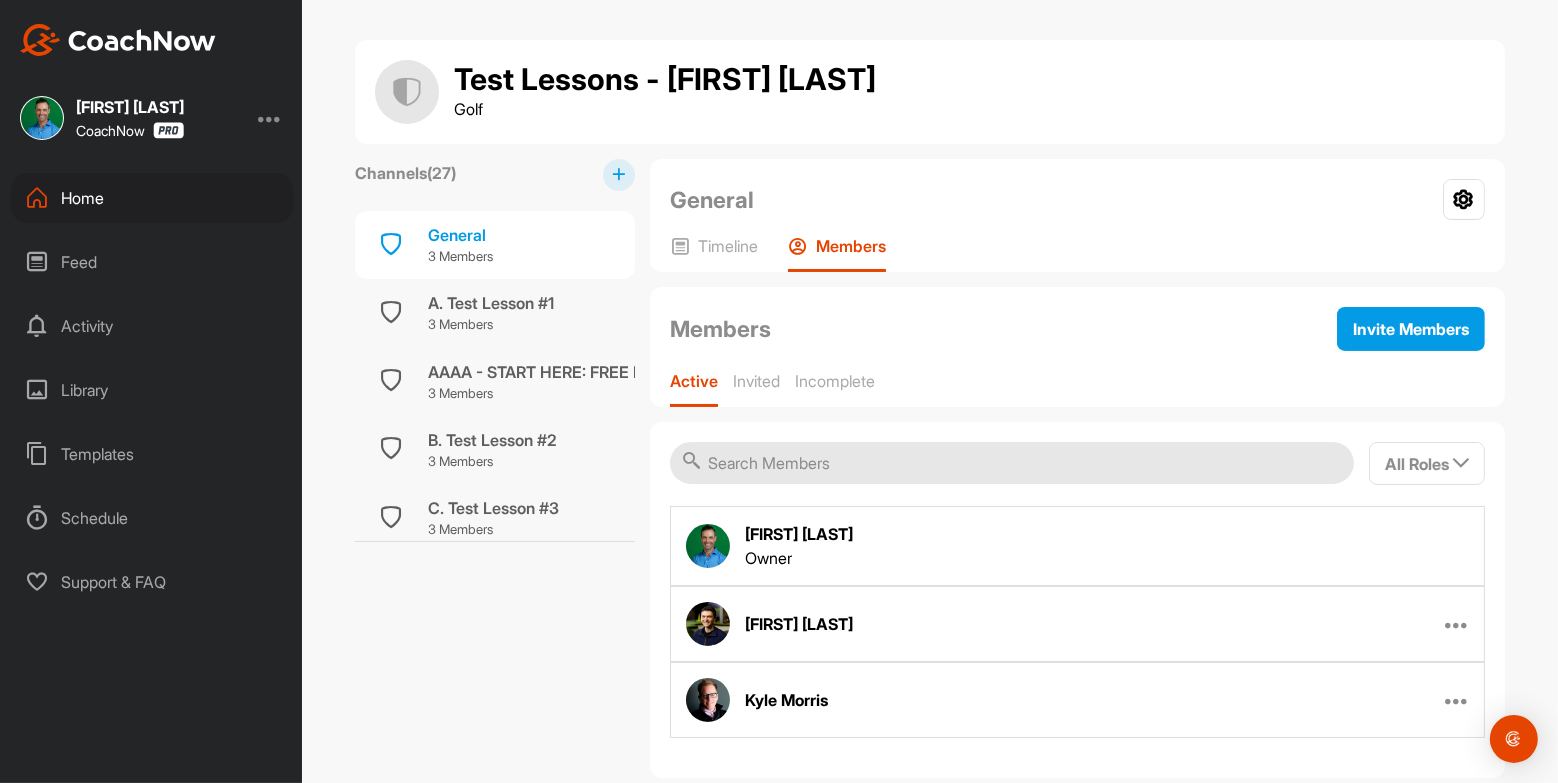 click on "[FIRST] [LAST]   Edit Member Remove From Group" at bounding box center (1077, 624) 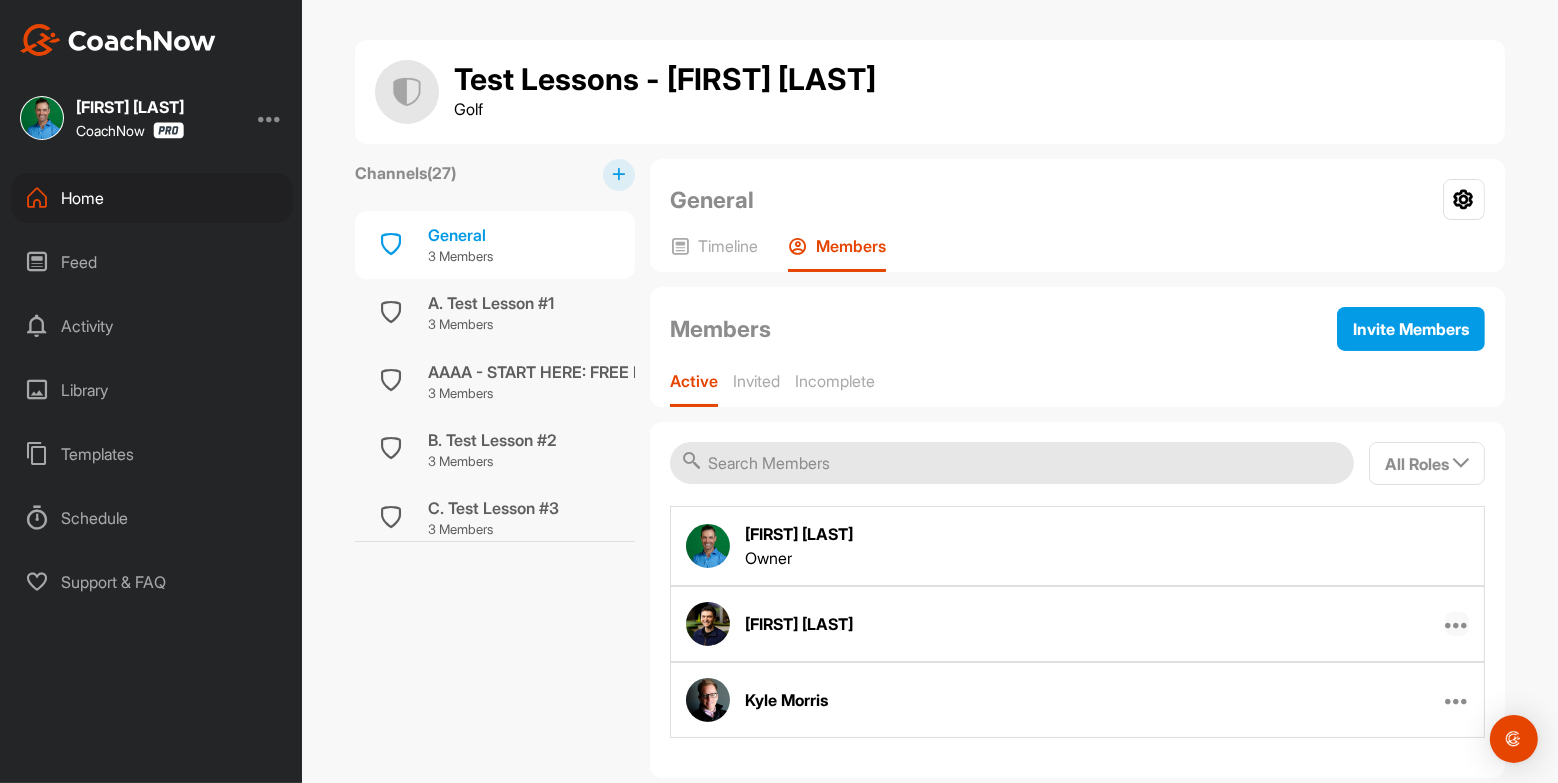 click at bounding box center [1457, 624] 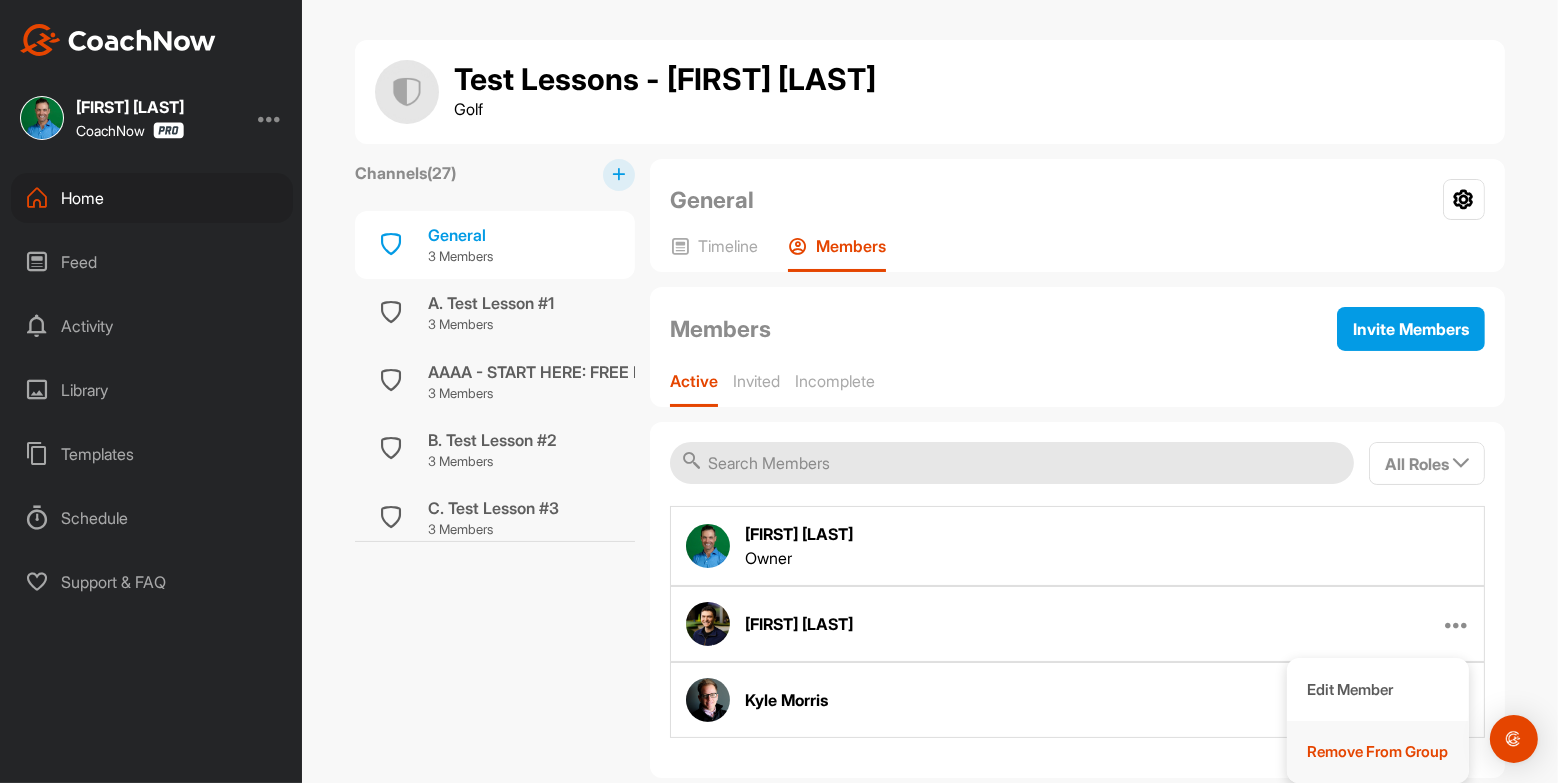 click on "Remove From Group" at bounding box center [1377, 751] 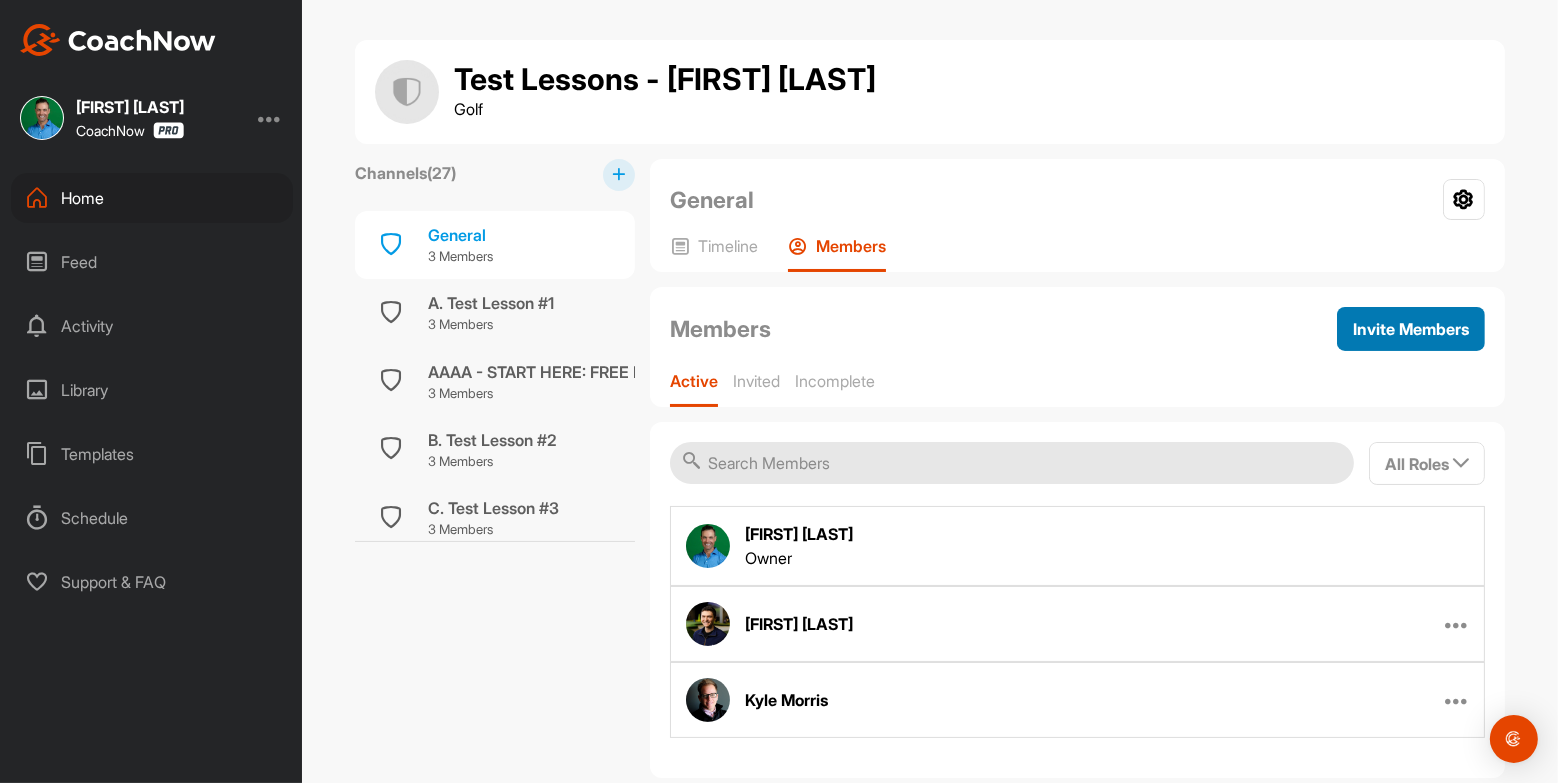 click on "Invite Members" at bounding box center [1411, 329] 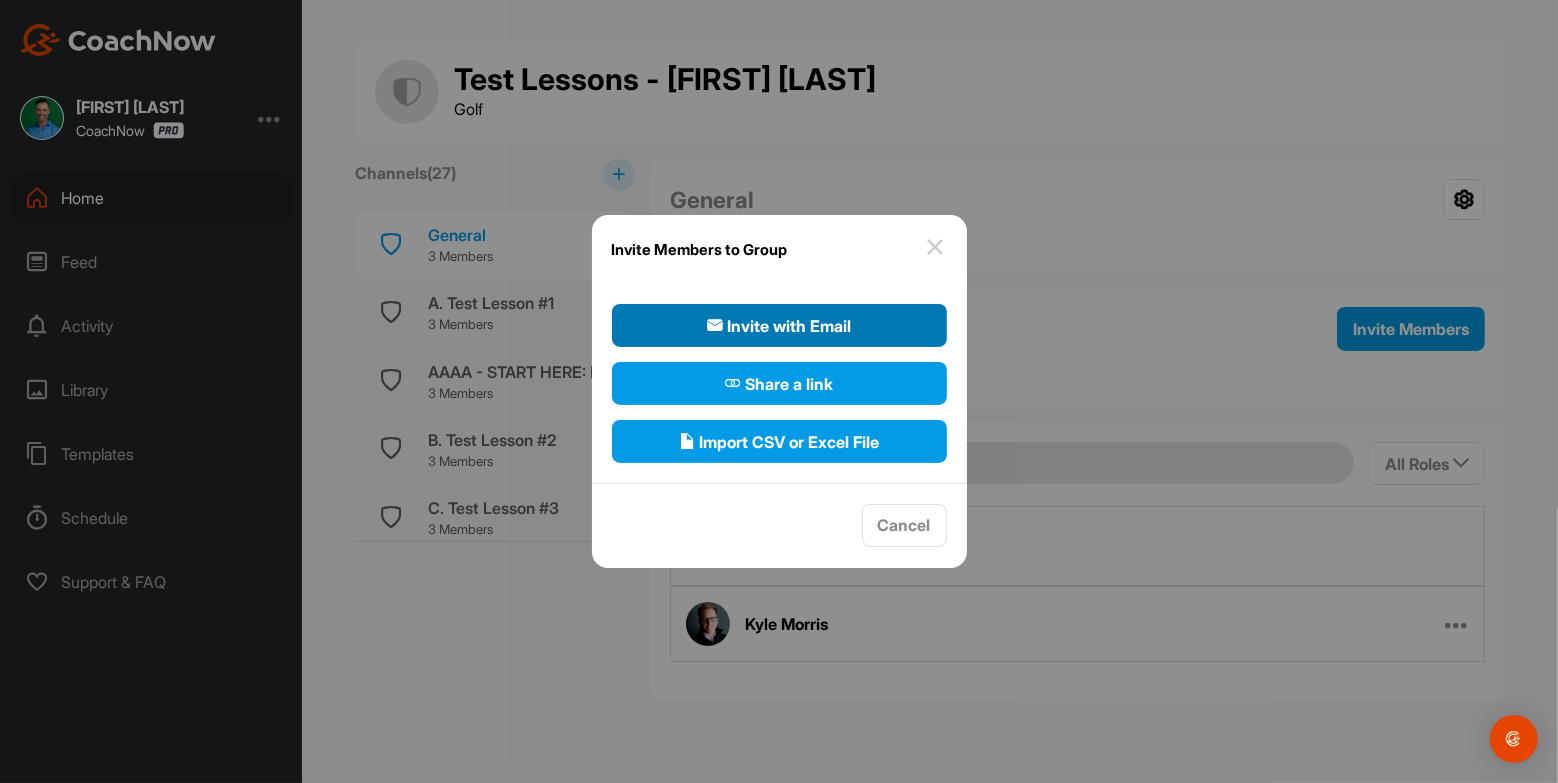 click on "Invite with Email" at bounding box center [779, 326] 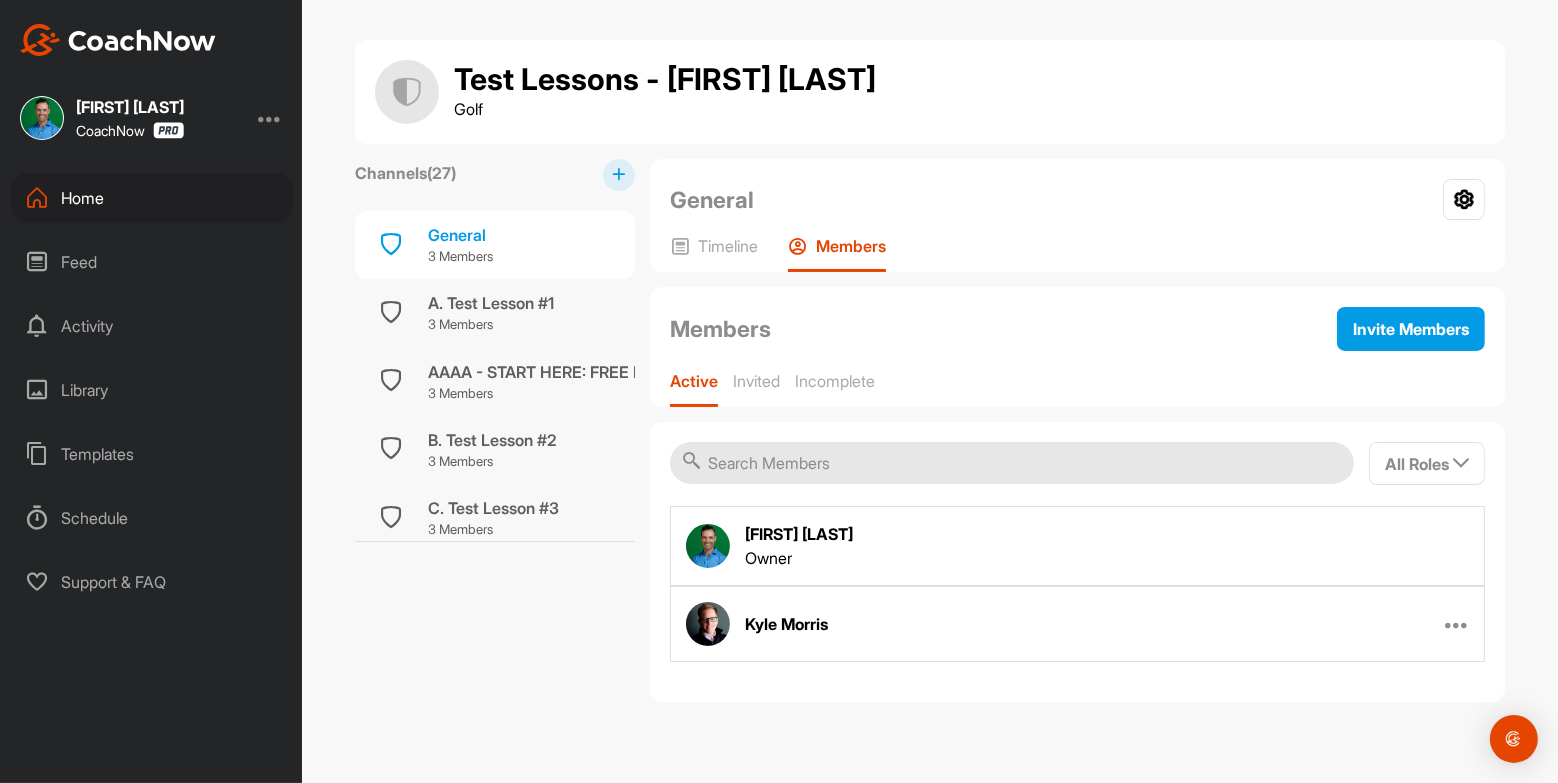 select on "player" 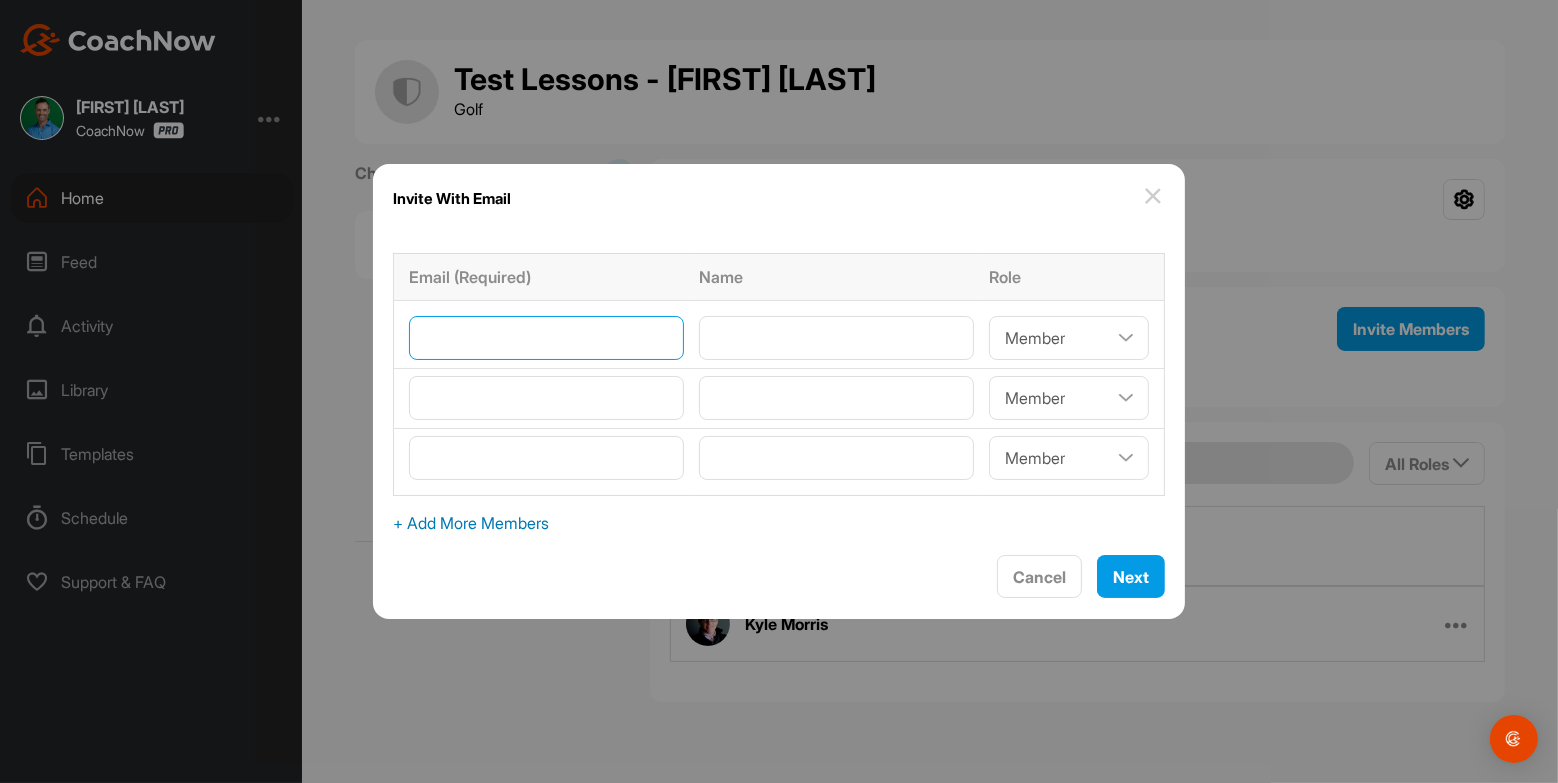 click at bounding box center [546, 338] 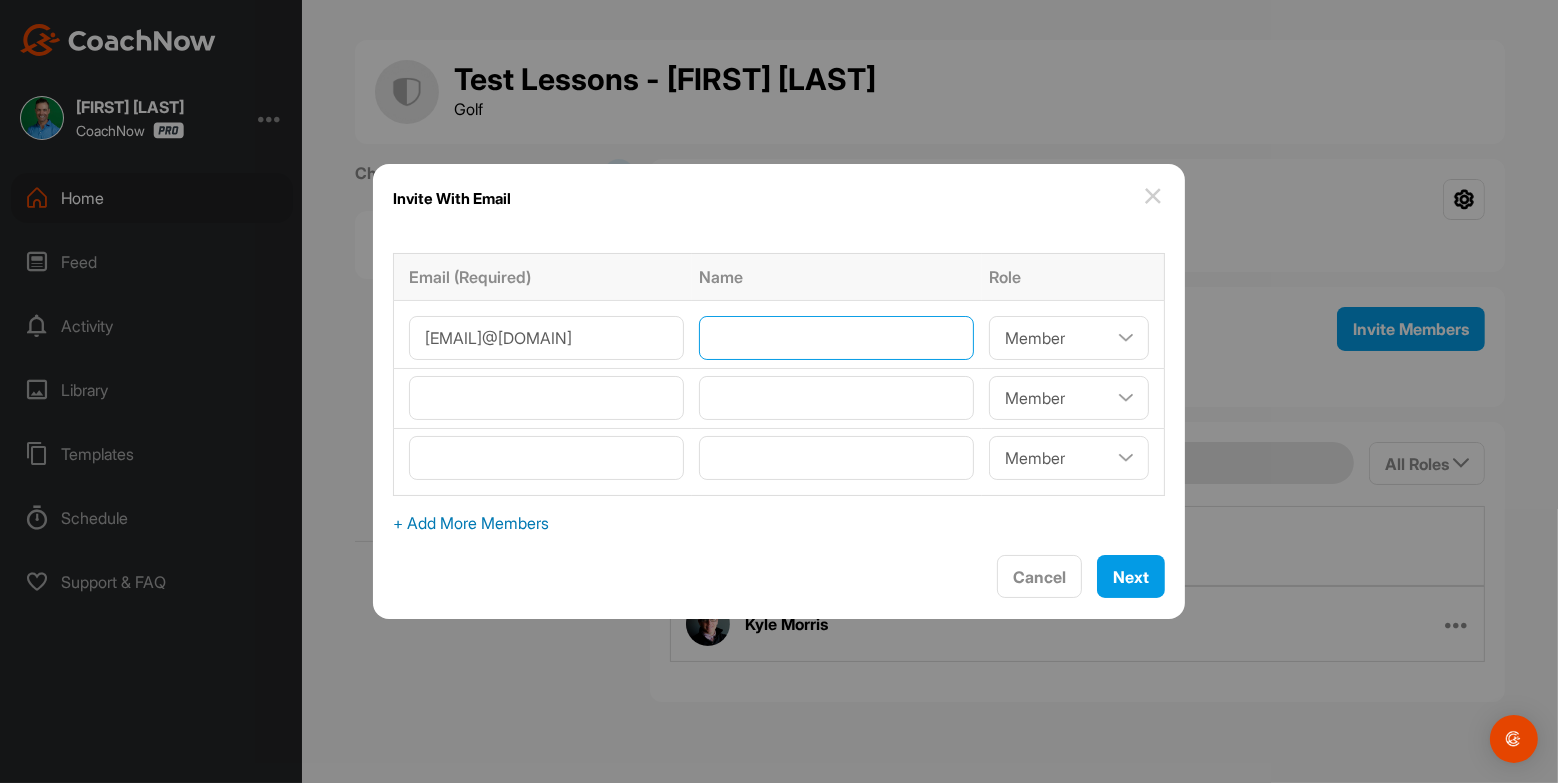 click at bounding box center (836, 338) 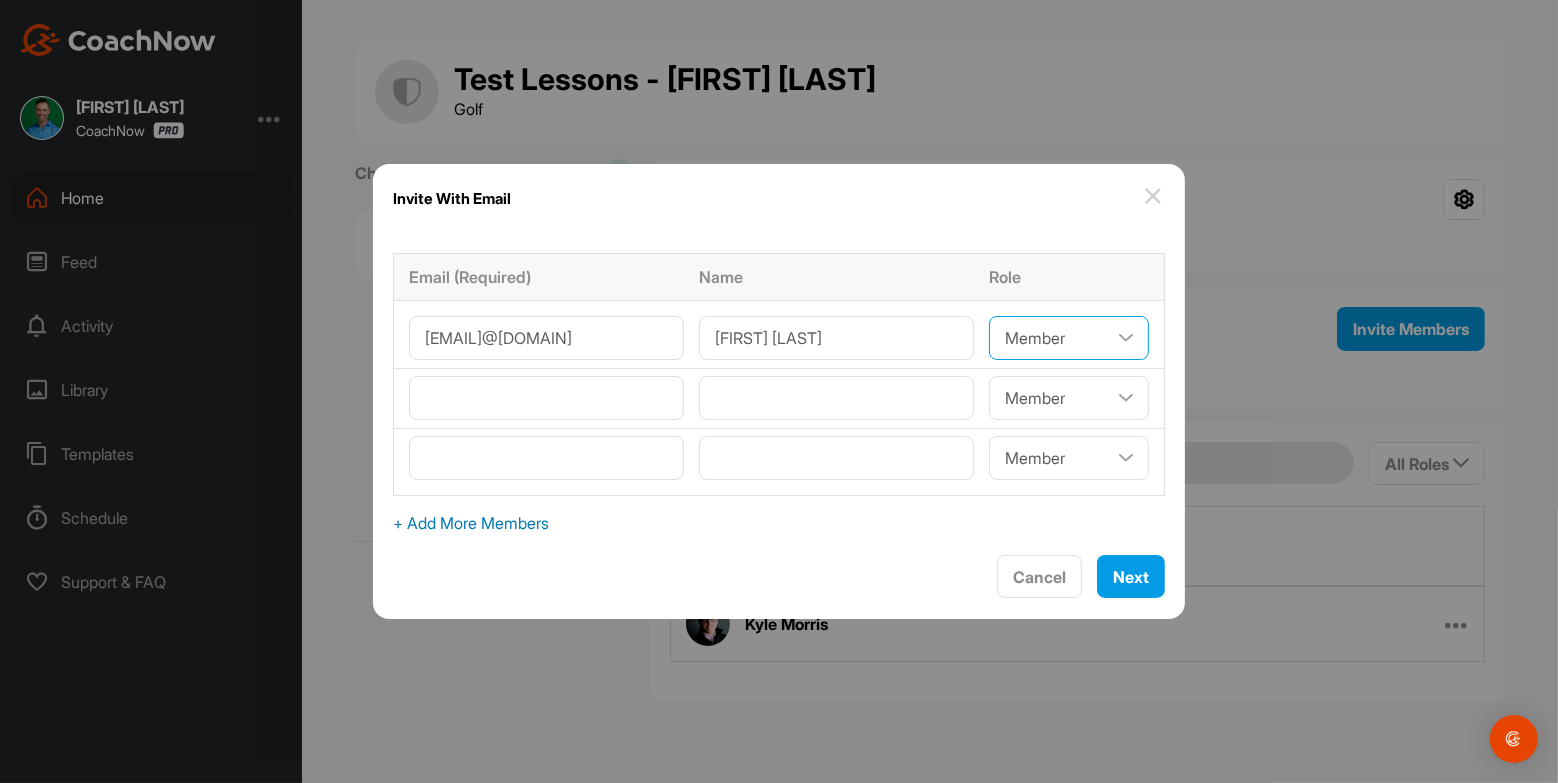 click on "Coach/Admin Member Viewer" at bounding box center [1069, 338] 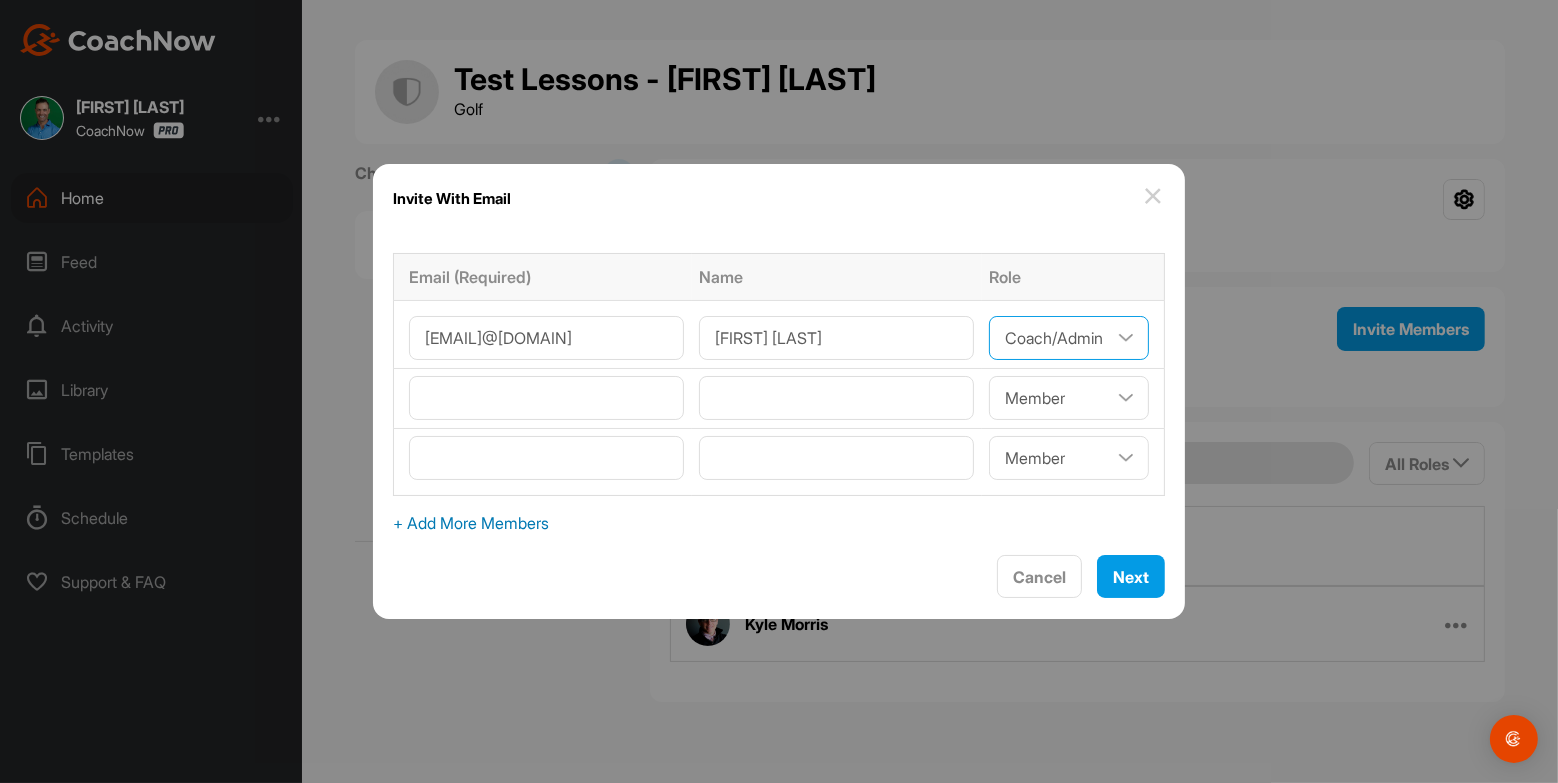 click on "Coach/Admin Member Viewer" at bounding box center (1069, 338) 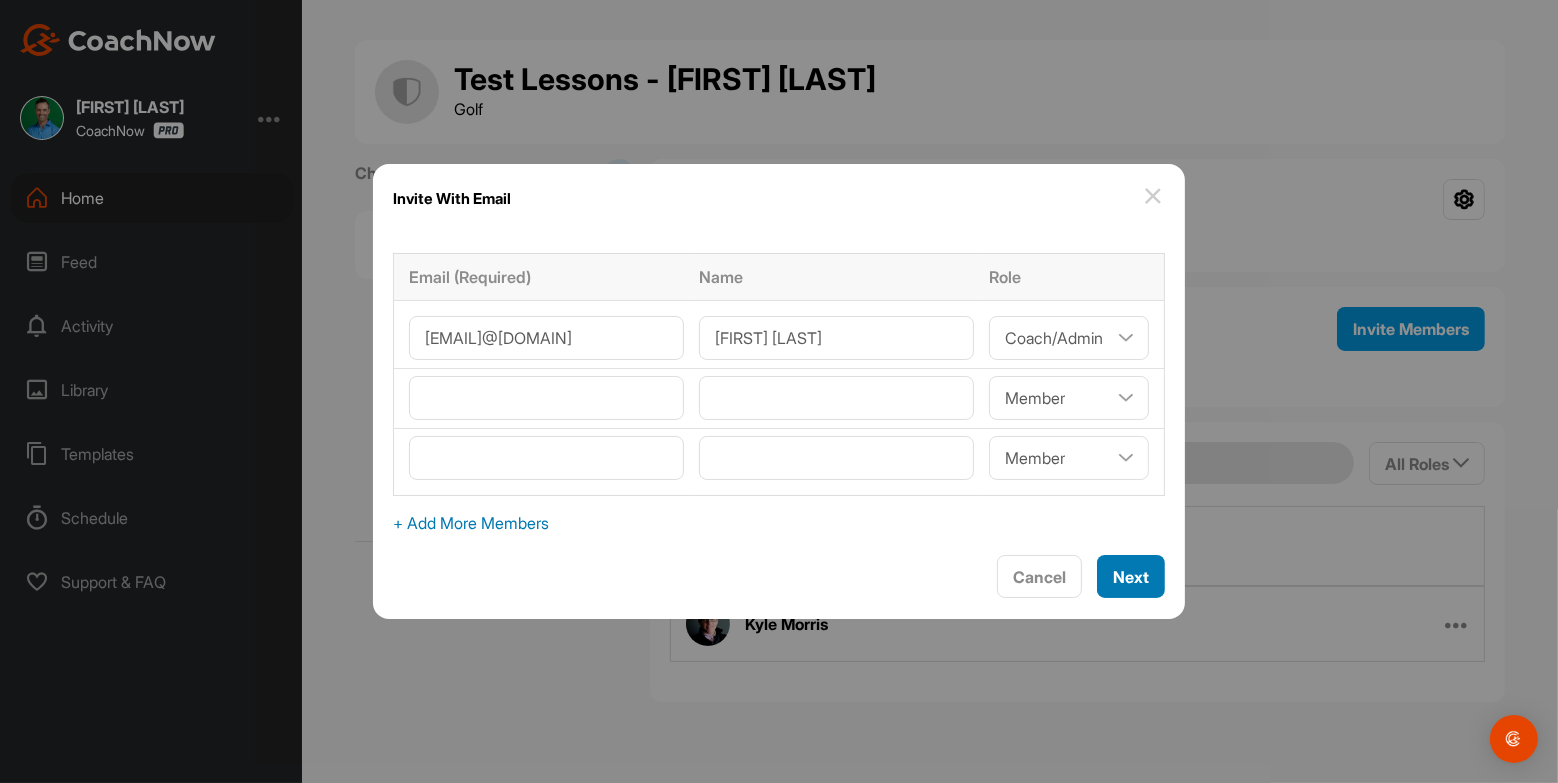 click on "Next" at bounding box center (1131, 576) 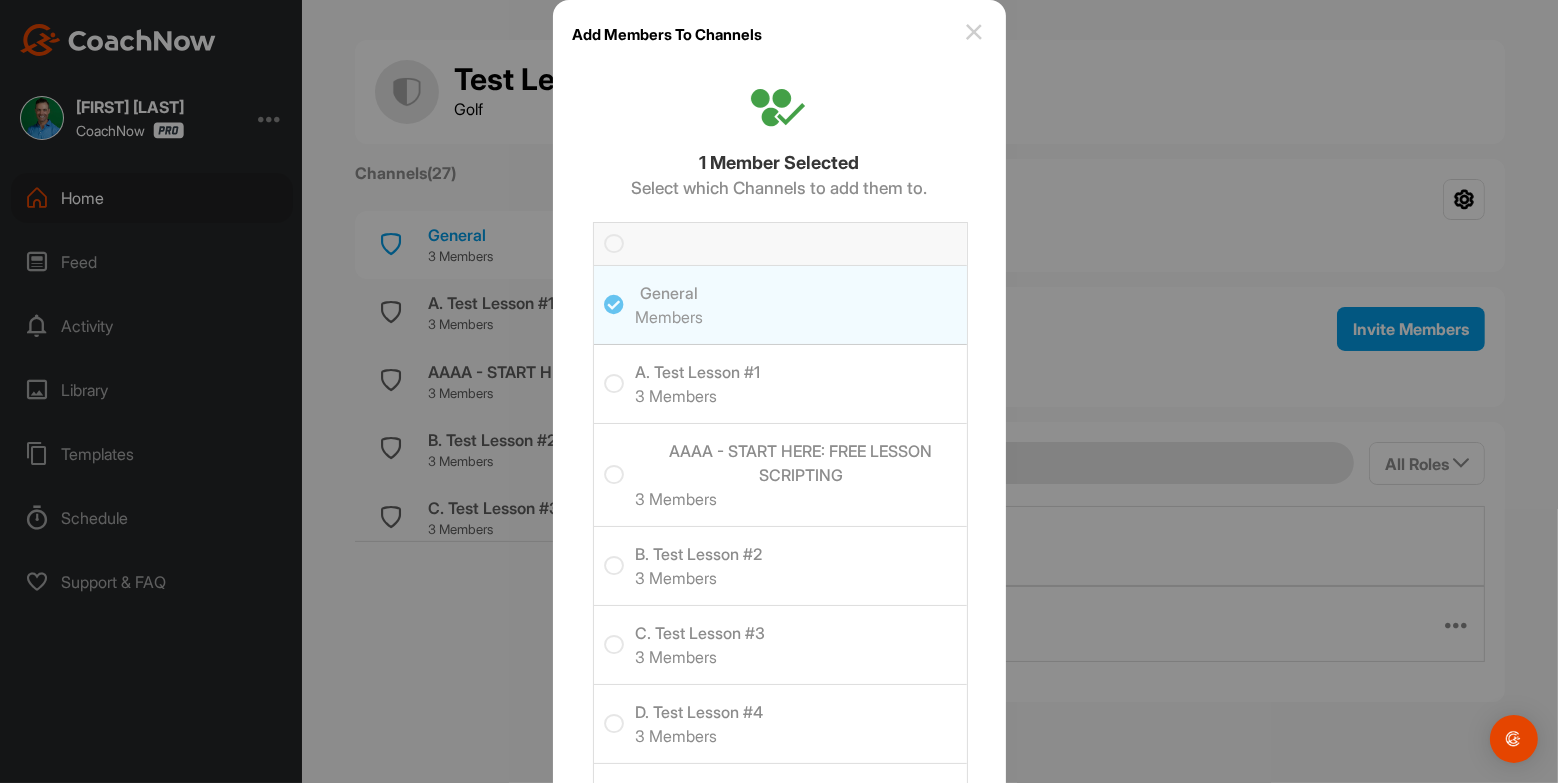 click at bounding box center [780, 305] 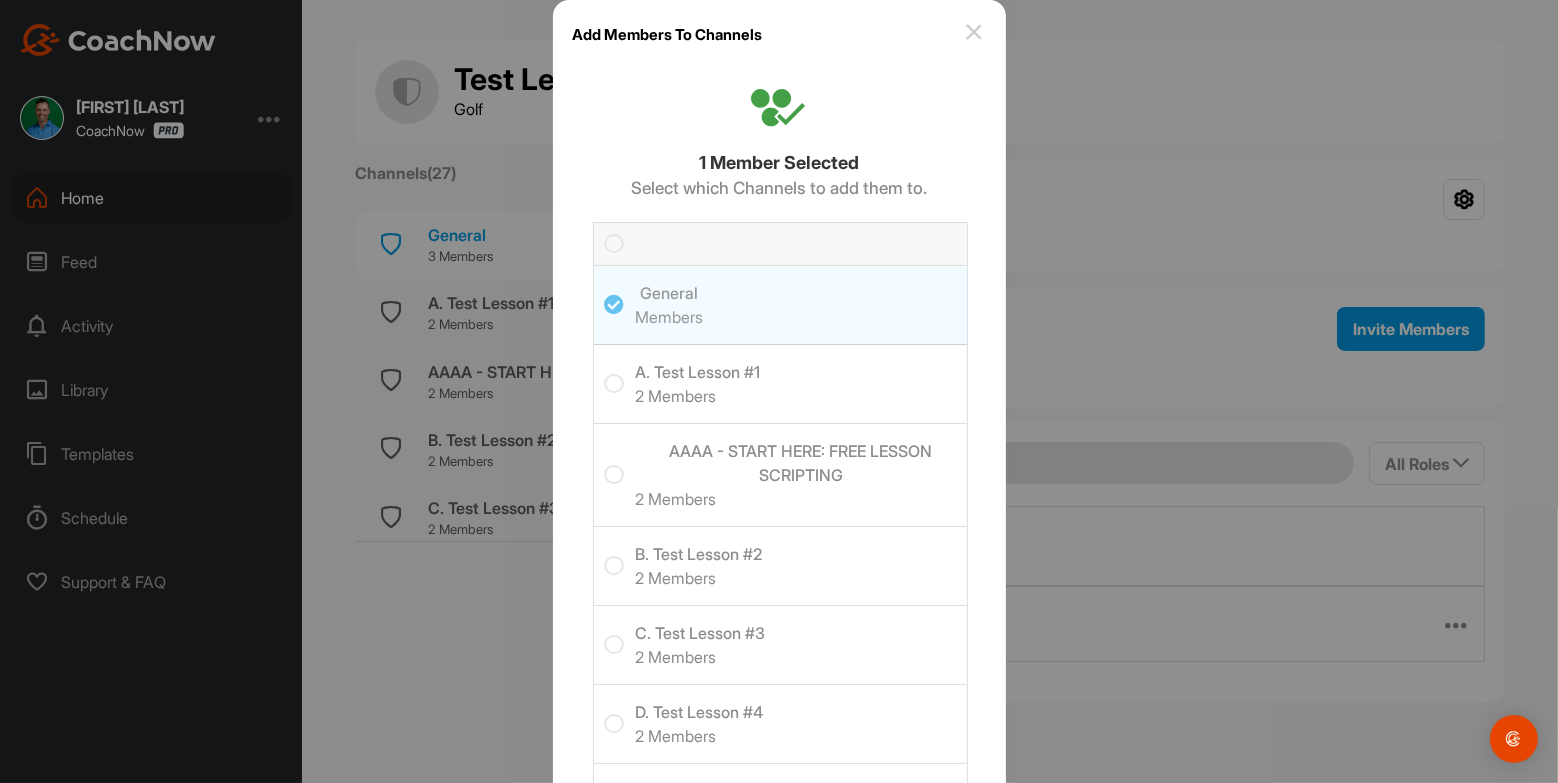 click at bounding box center (615, 244) 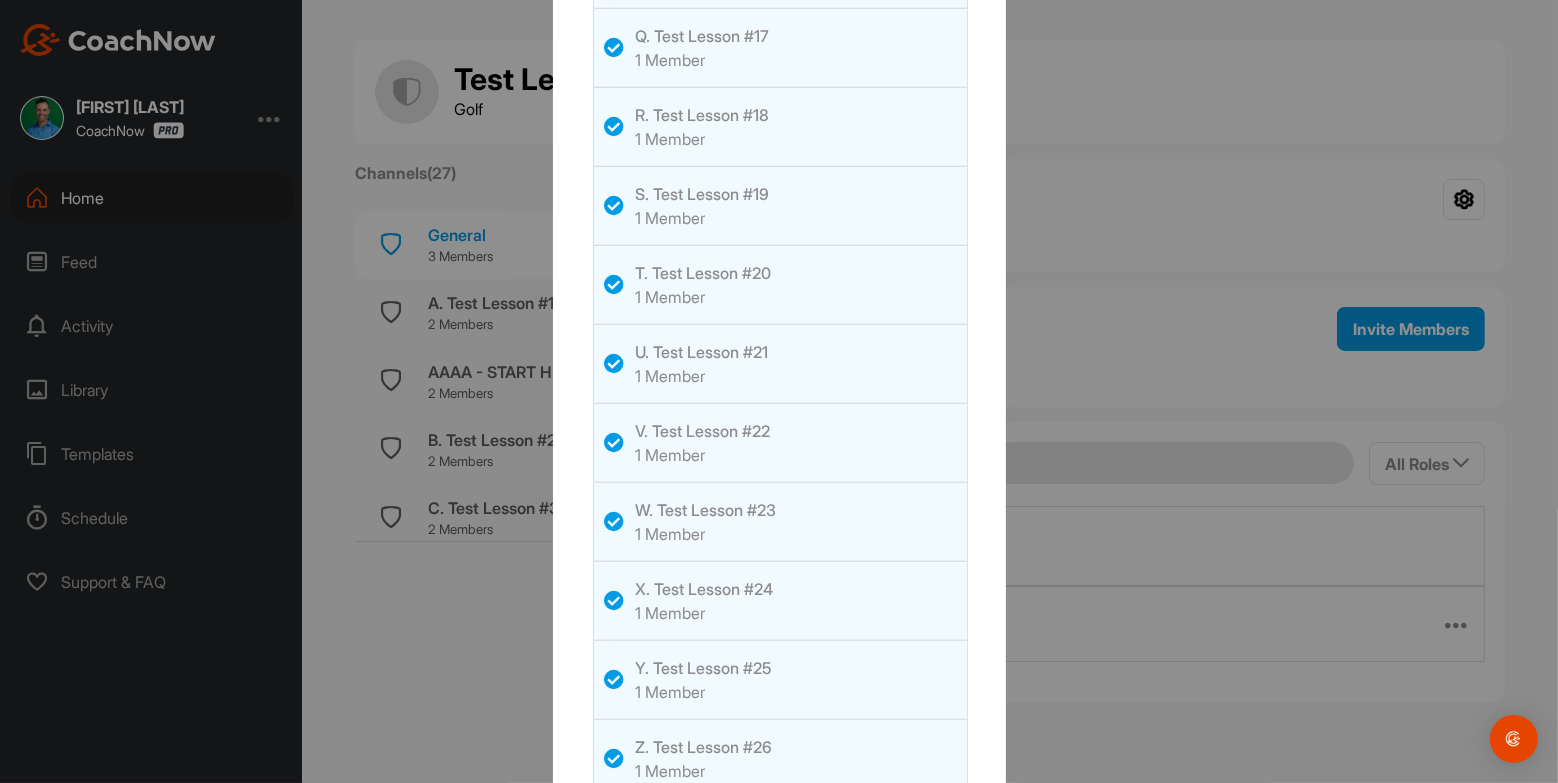 scroll, scrollTop: 1834, scrollLeft: 0, axis: vertical 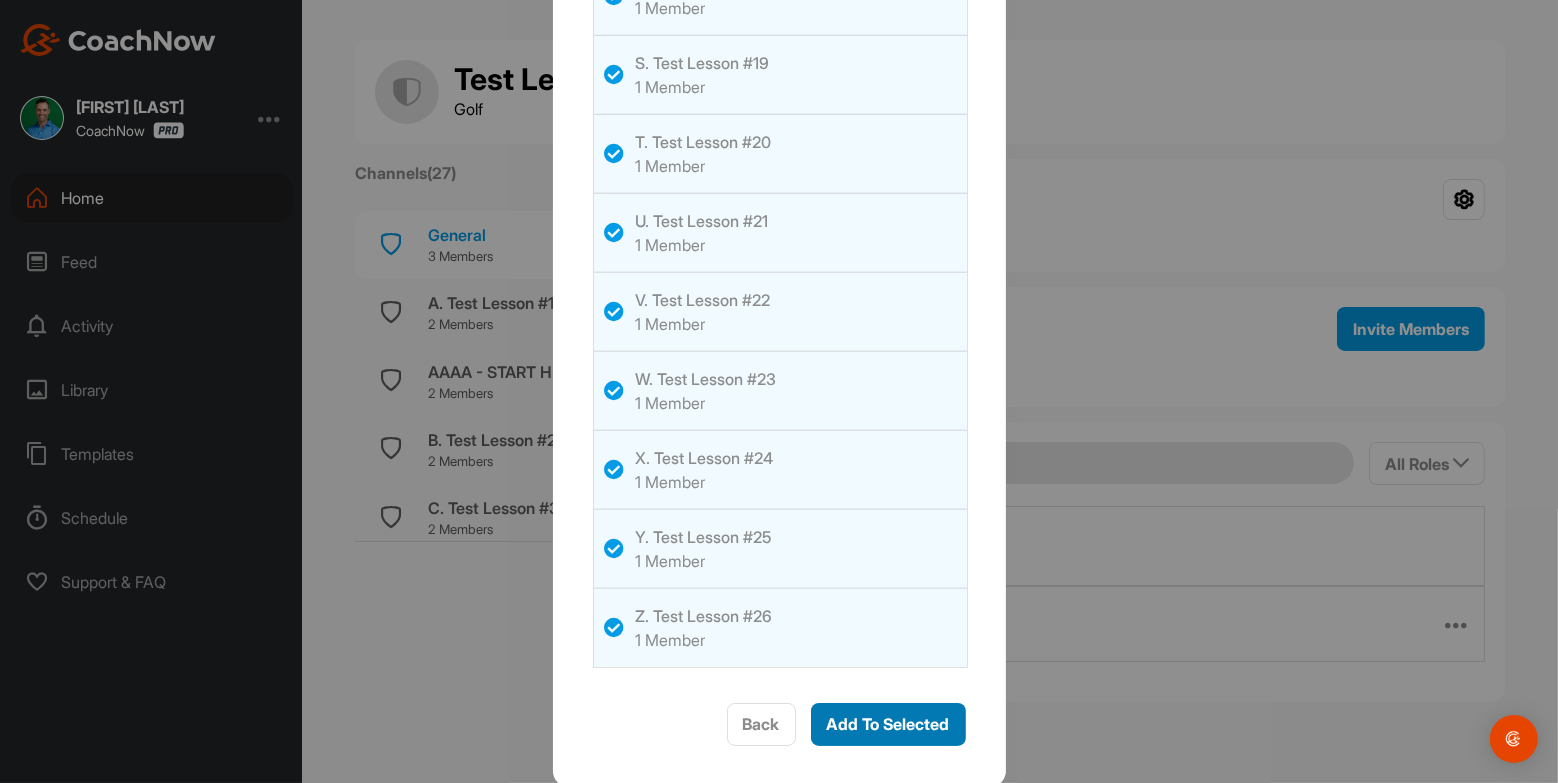 click on "Add To Selected" at bounding box center (888, 724) 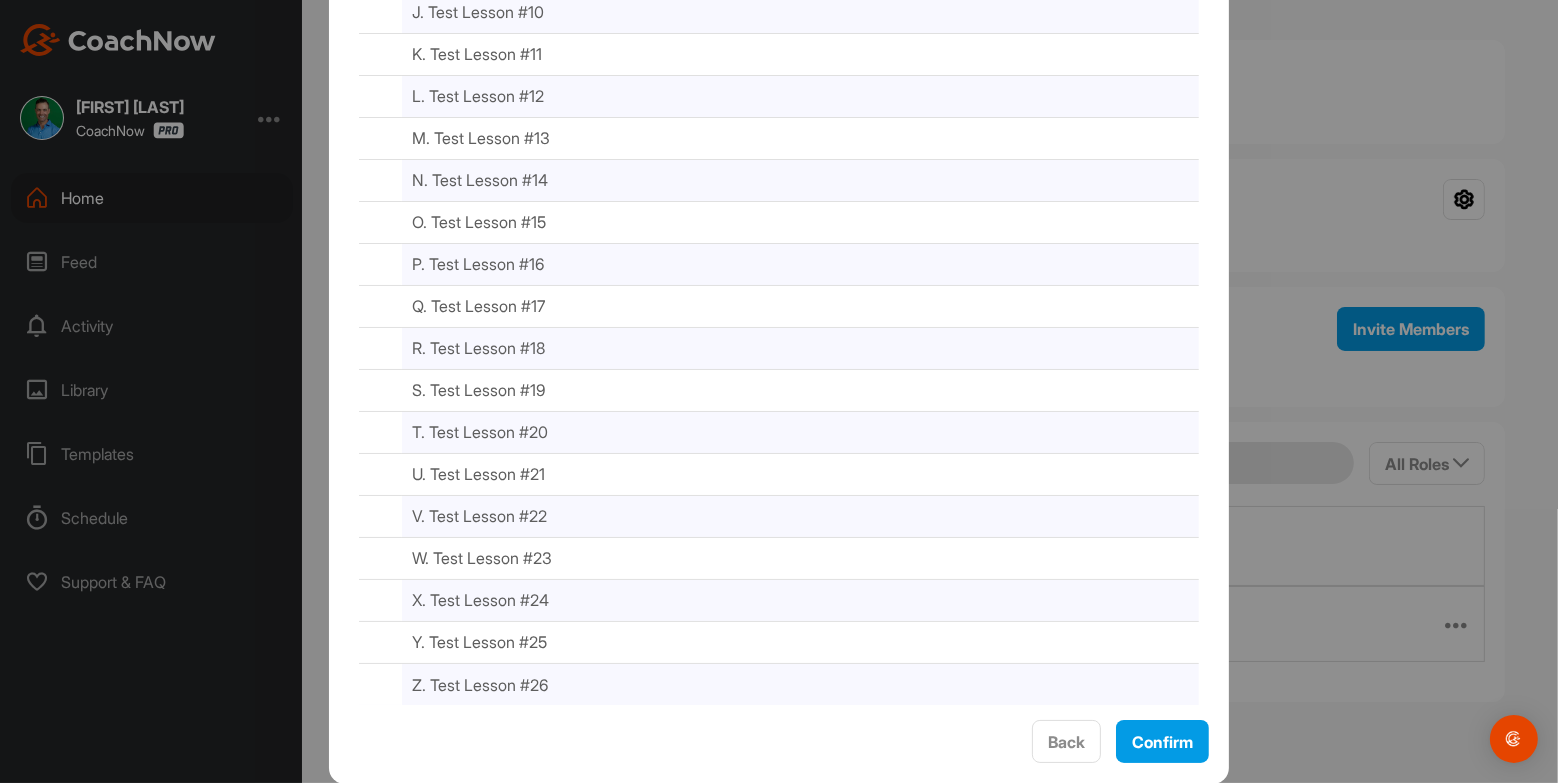 scroll, scrollTop: 767, scrollLeft: 0, axis: vertical 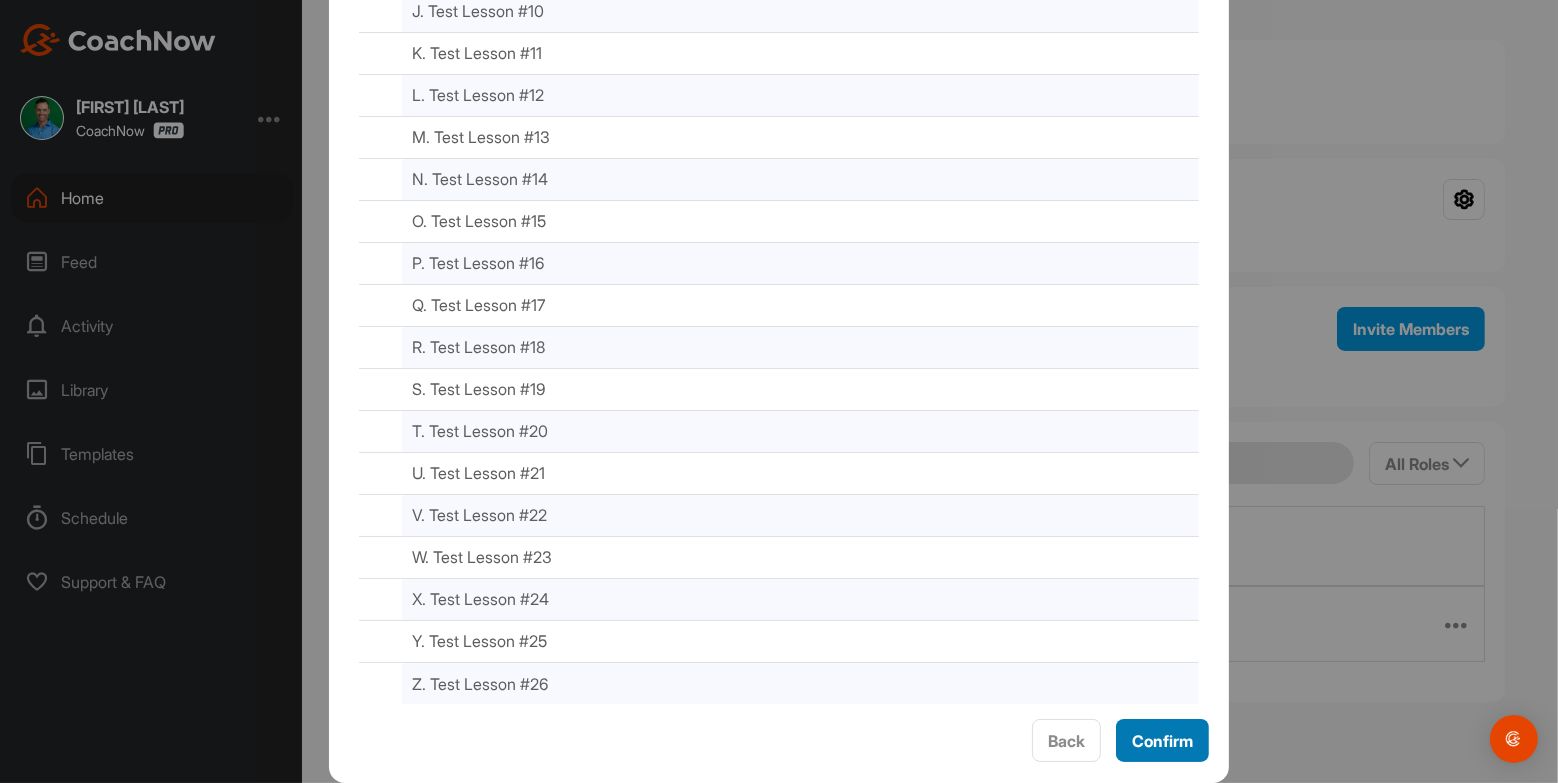 click on "Confirm" at bounding box center [1162, 741] 